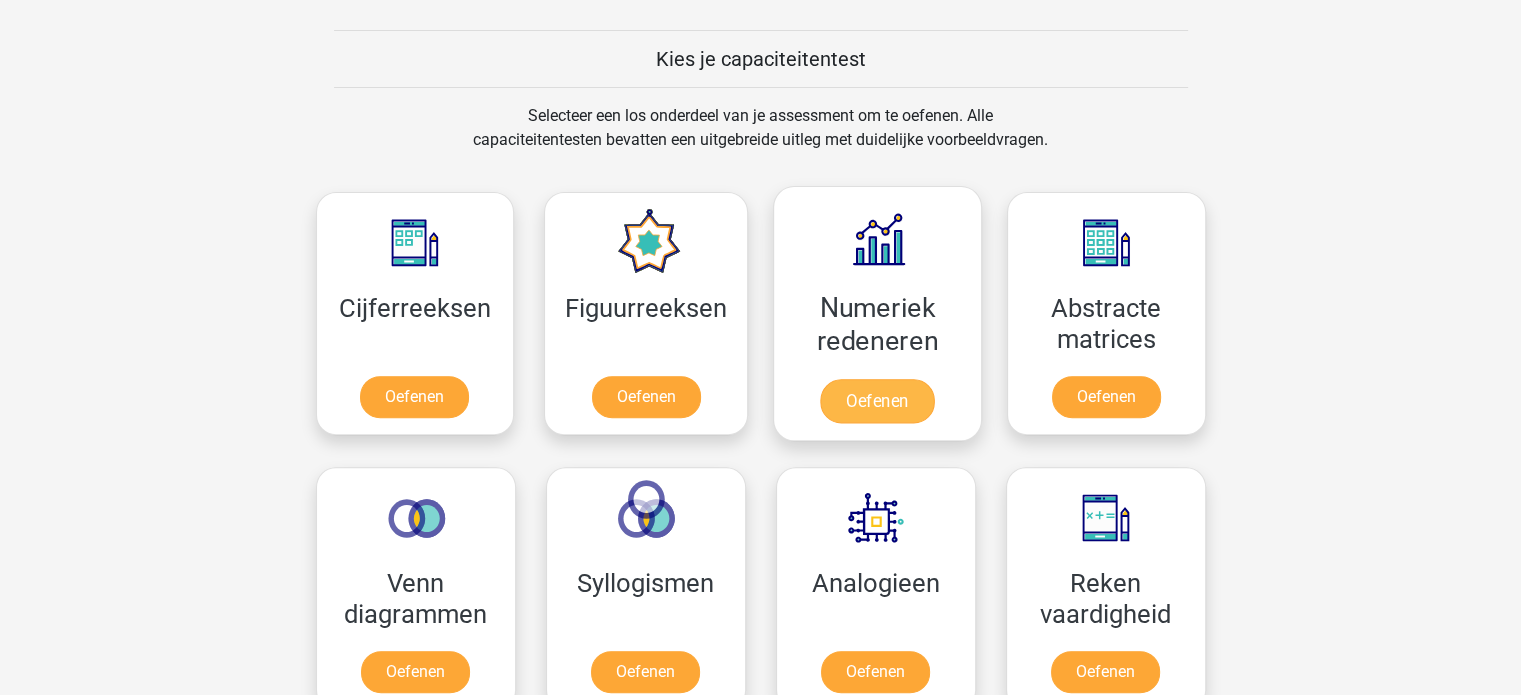 scroll, scrollTop: 800, scrollLeft: 0, axis: vertical 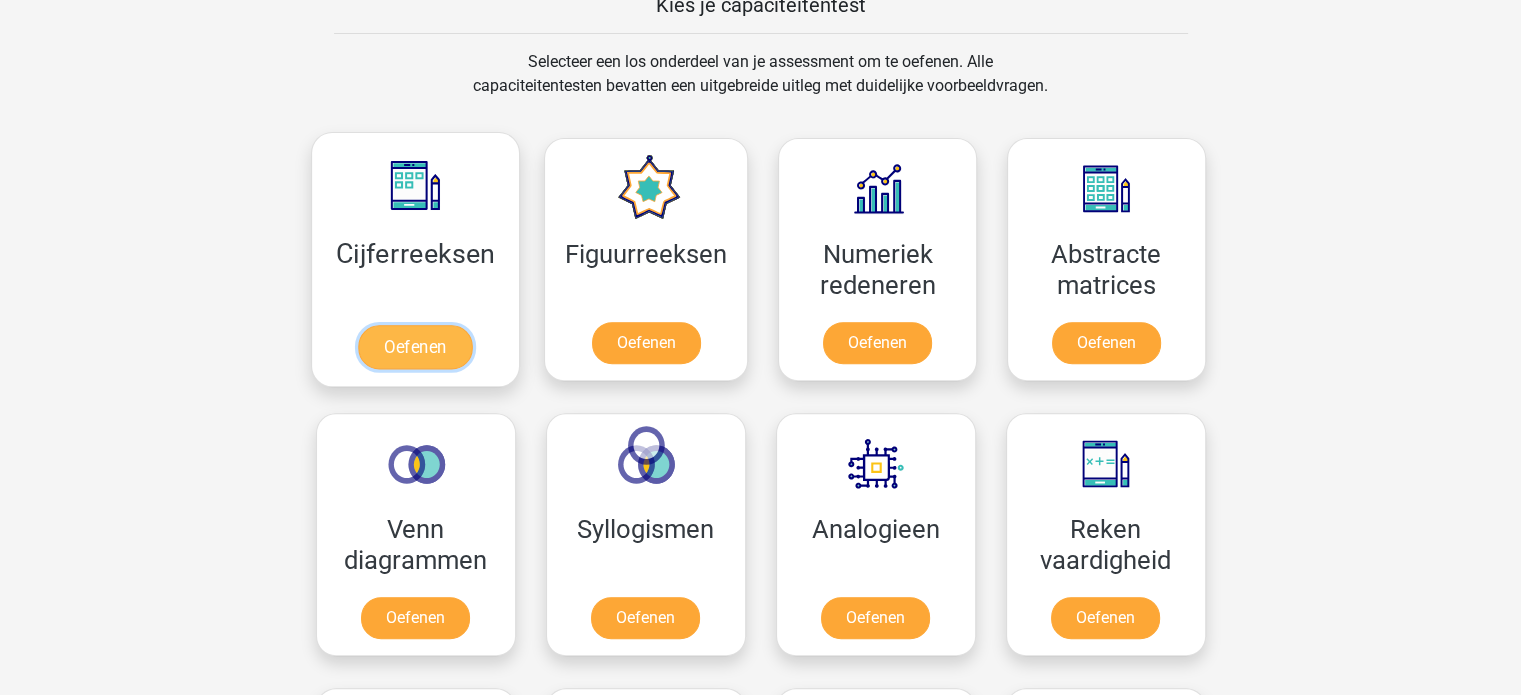 click on "Oefenen" at bounding box center (415, 347) 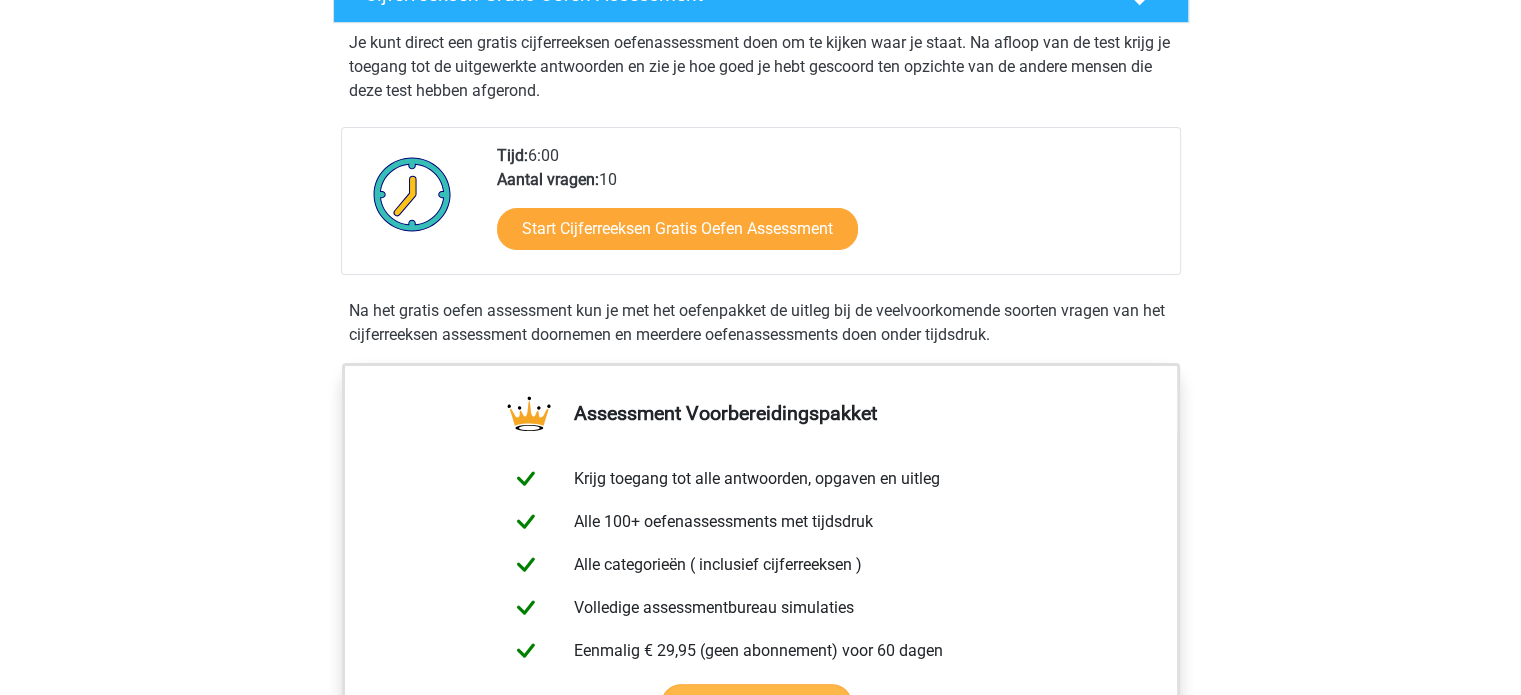 scroll, scrollTop: 400, scrollLeft: 0, axis: vertical 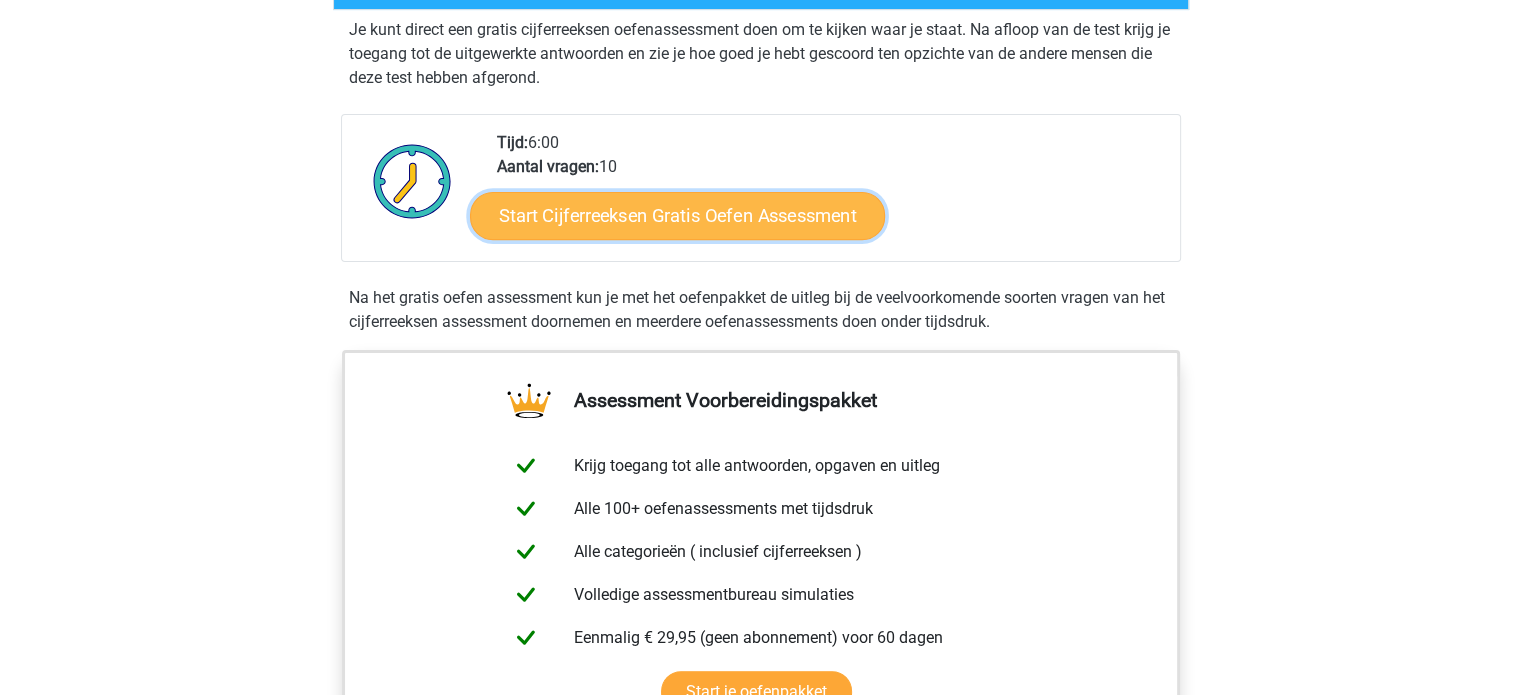 click on "Start Cijferreeksen
Gratis Oefen Assessment" at bounding box center [677, 215] 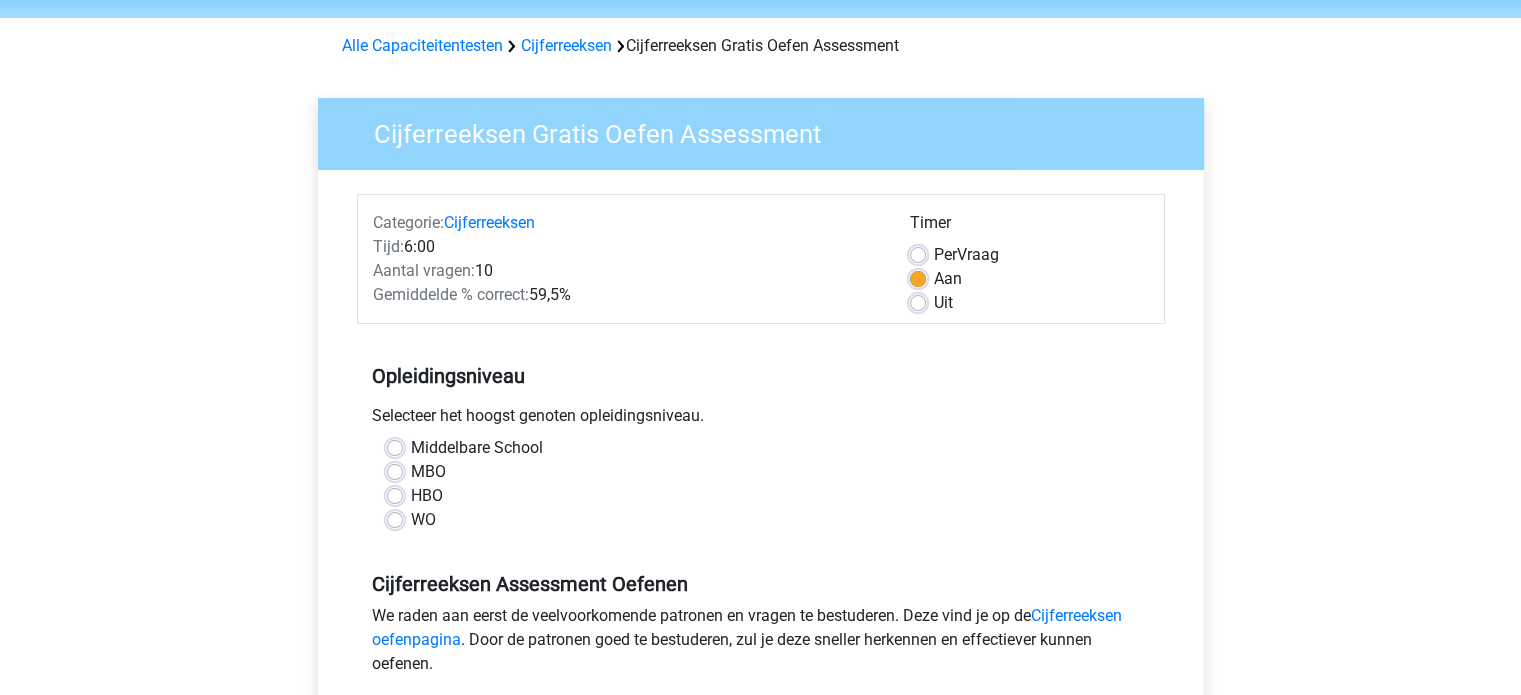 scroll, scrollTop: 100, scrollLeft: 0, axis: vertical 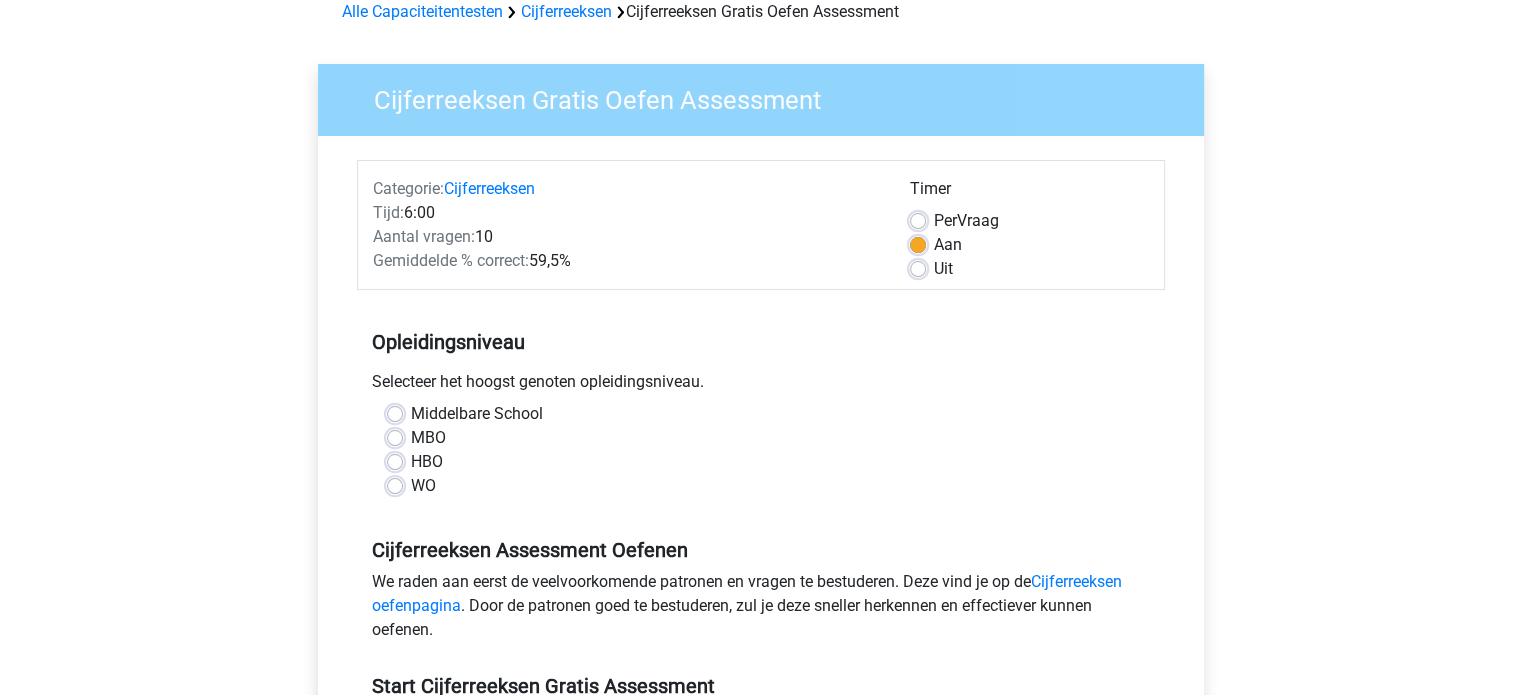 click on "HBO" at bounding box center [427, 462] 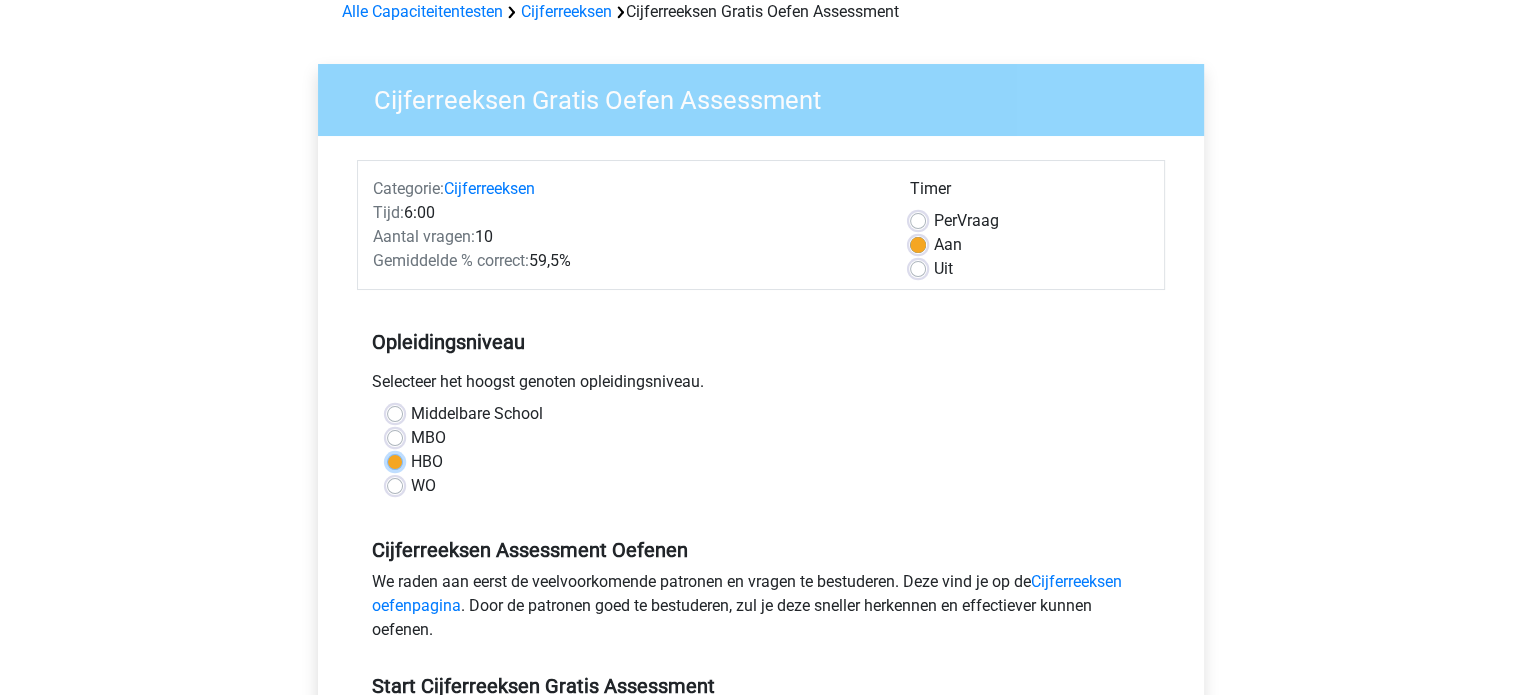 click on "HBO" at bounding box center (395, 460) 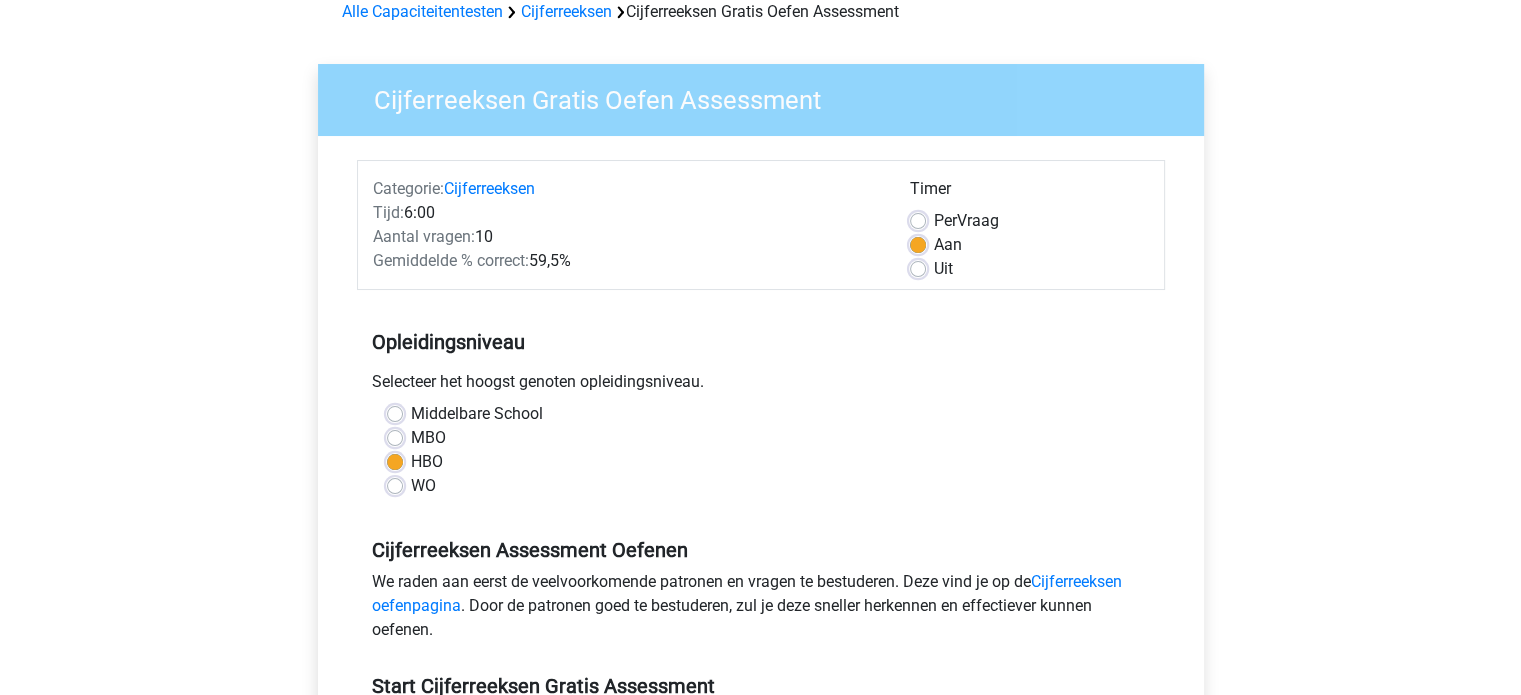 click on "MBO" at bounding box center [428, 438] 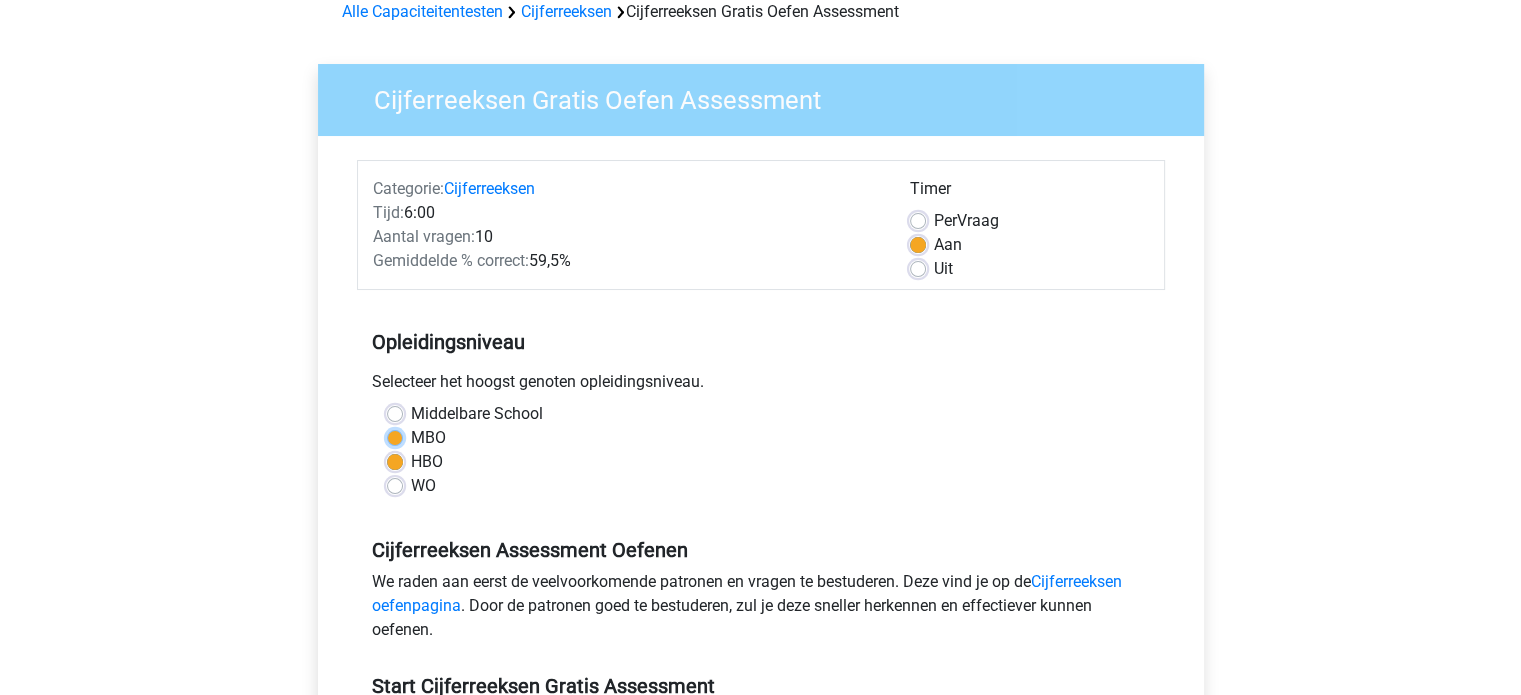 click on "MBO" at bounding box center (395, 436) 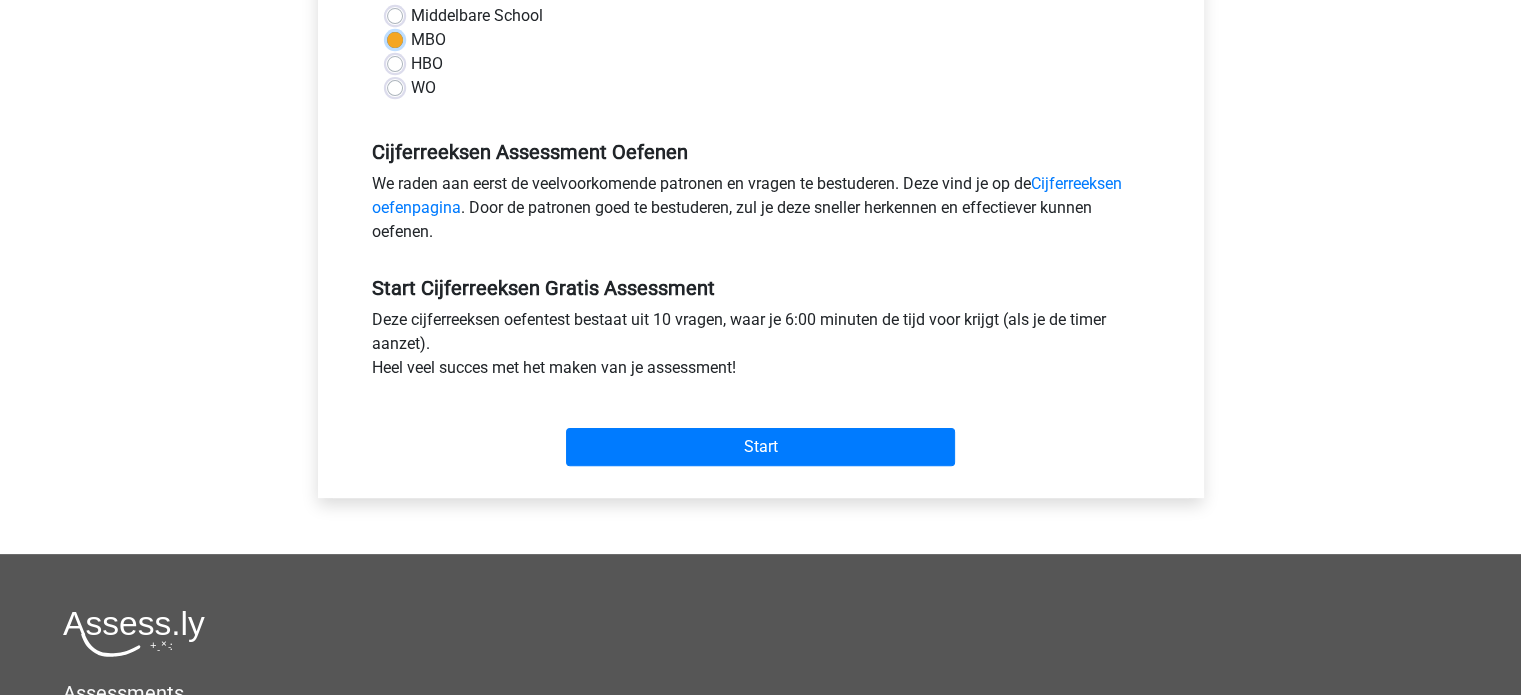 scroll, scrollTop: 500, scrollLeft: 0, axis: vertical 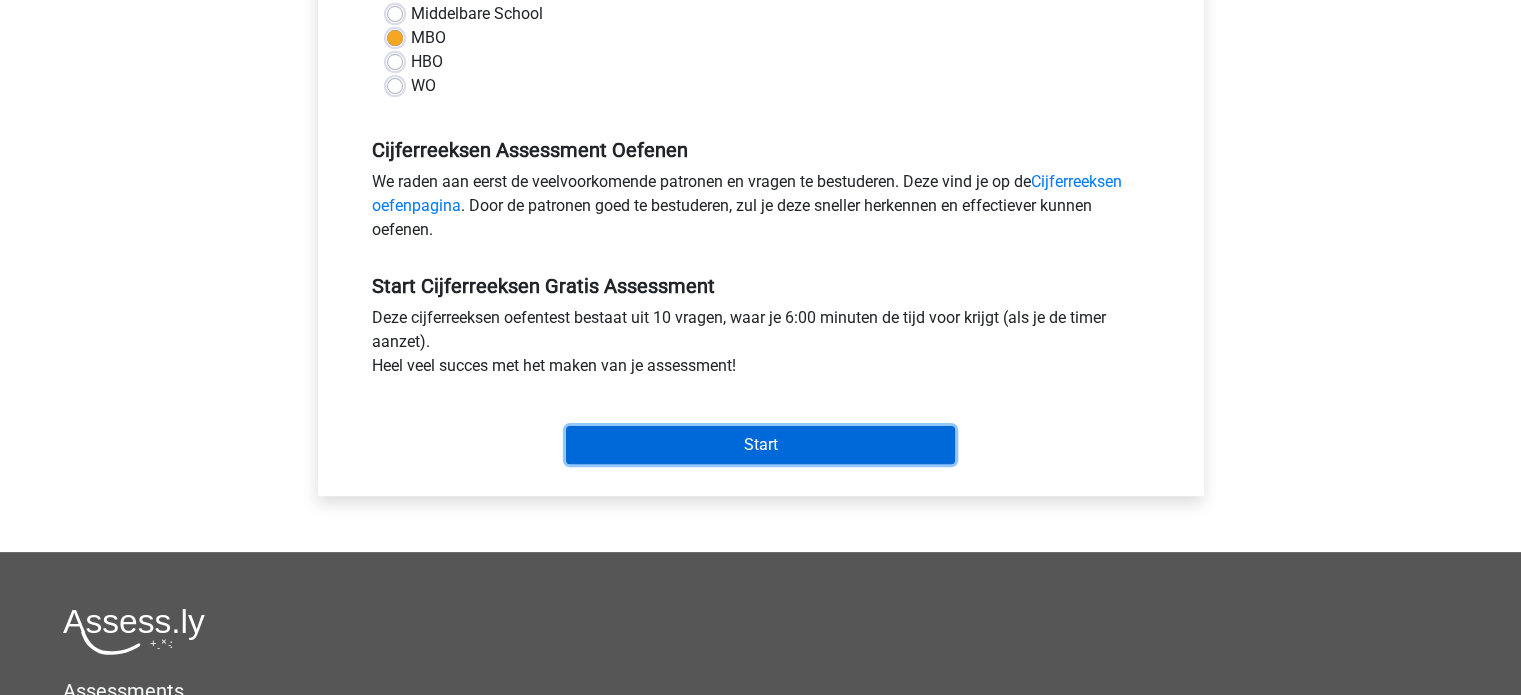 click on "Start" at bounding box center [760, 445] 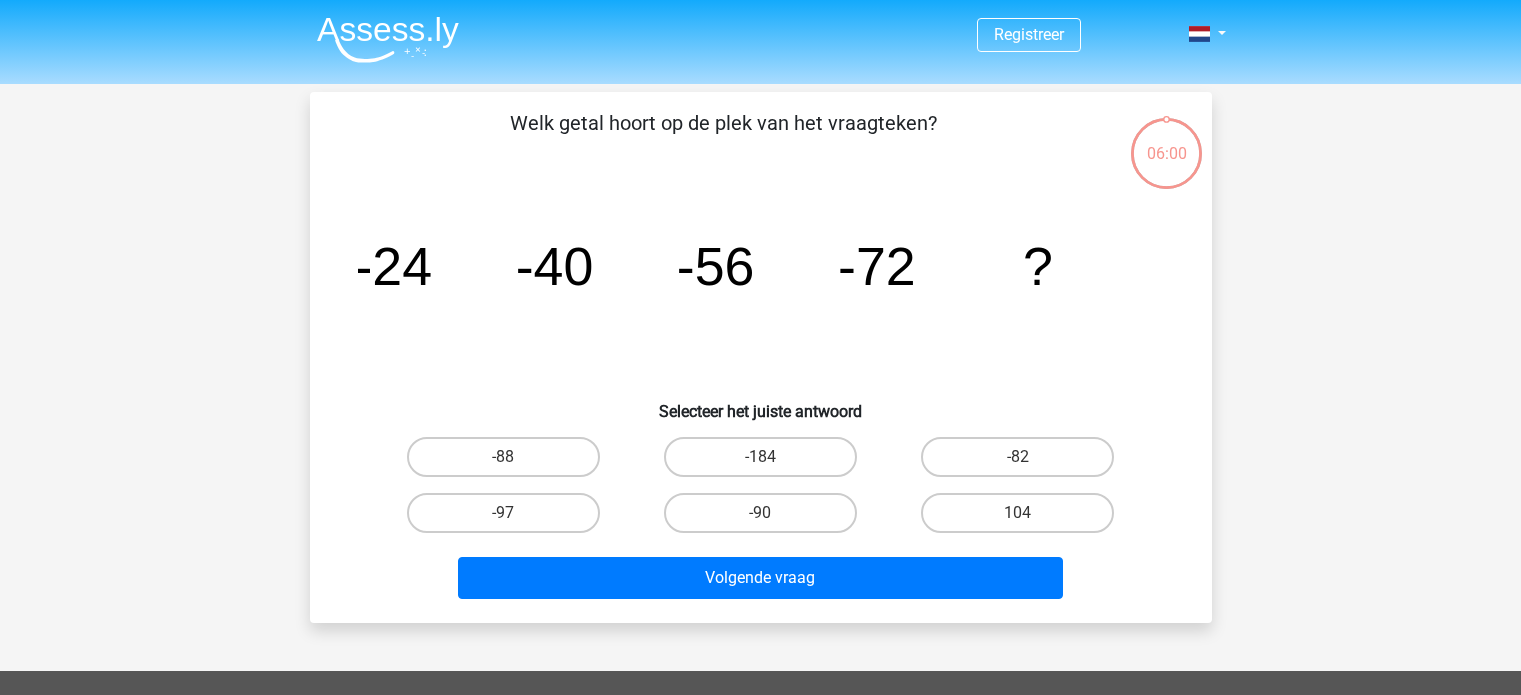 scroll, scrollTop: 0, scrollLeft: 0, axis: both 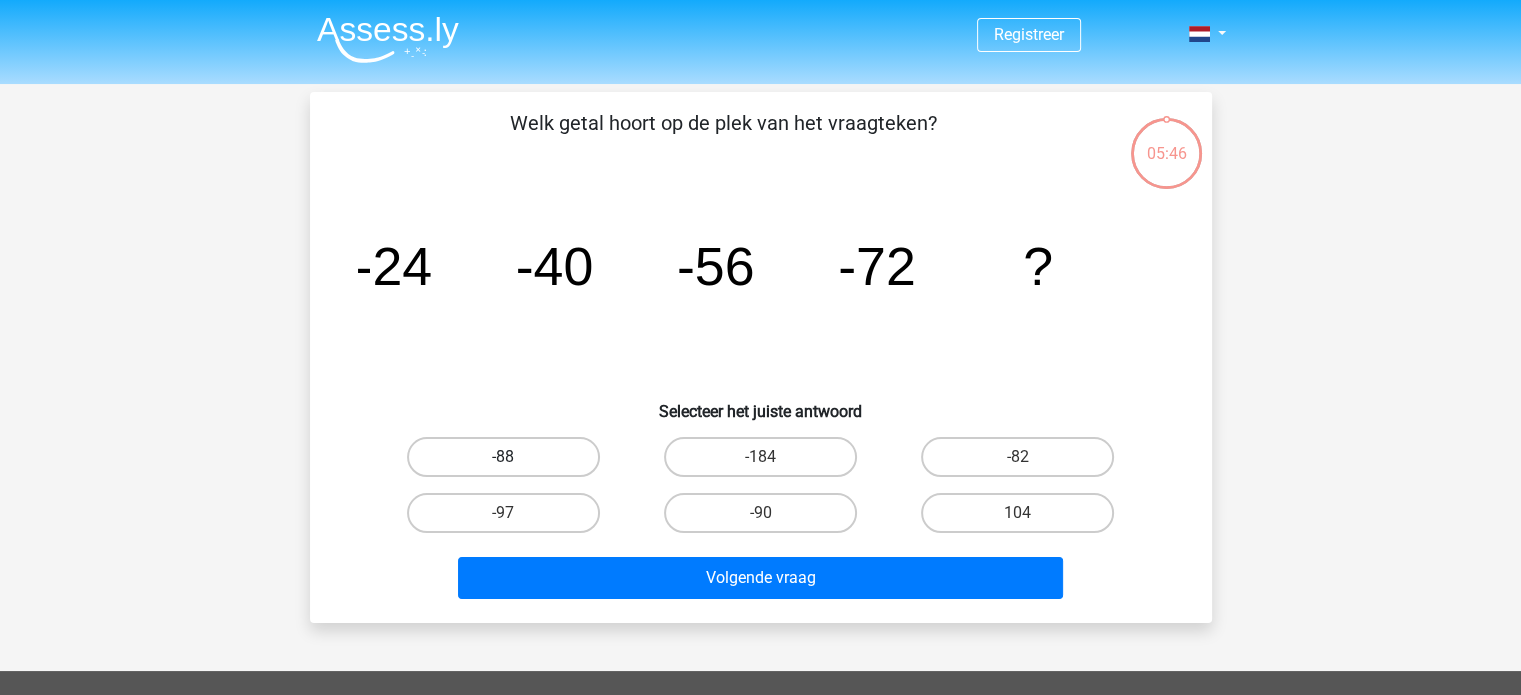 click on "-88" at bounding box center (503, 457) 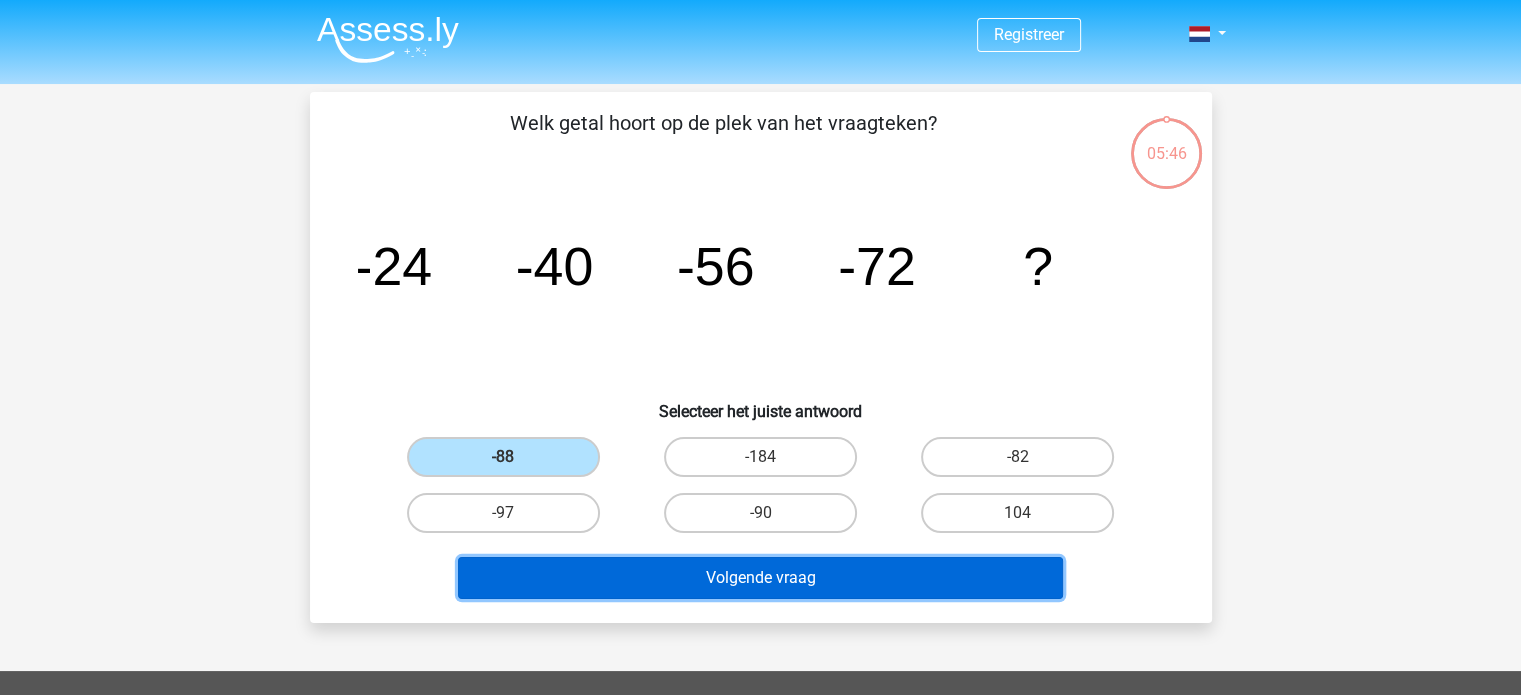 click on "Volgende vraag" at bounding box center [760, 578] 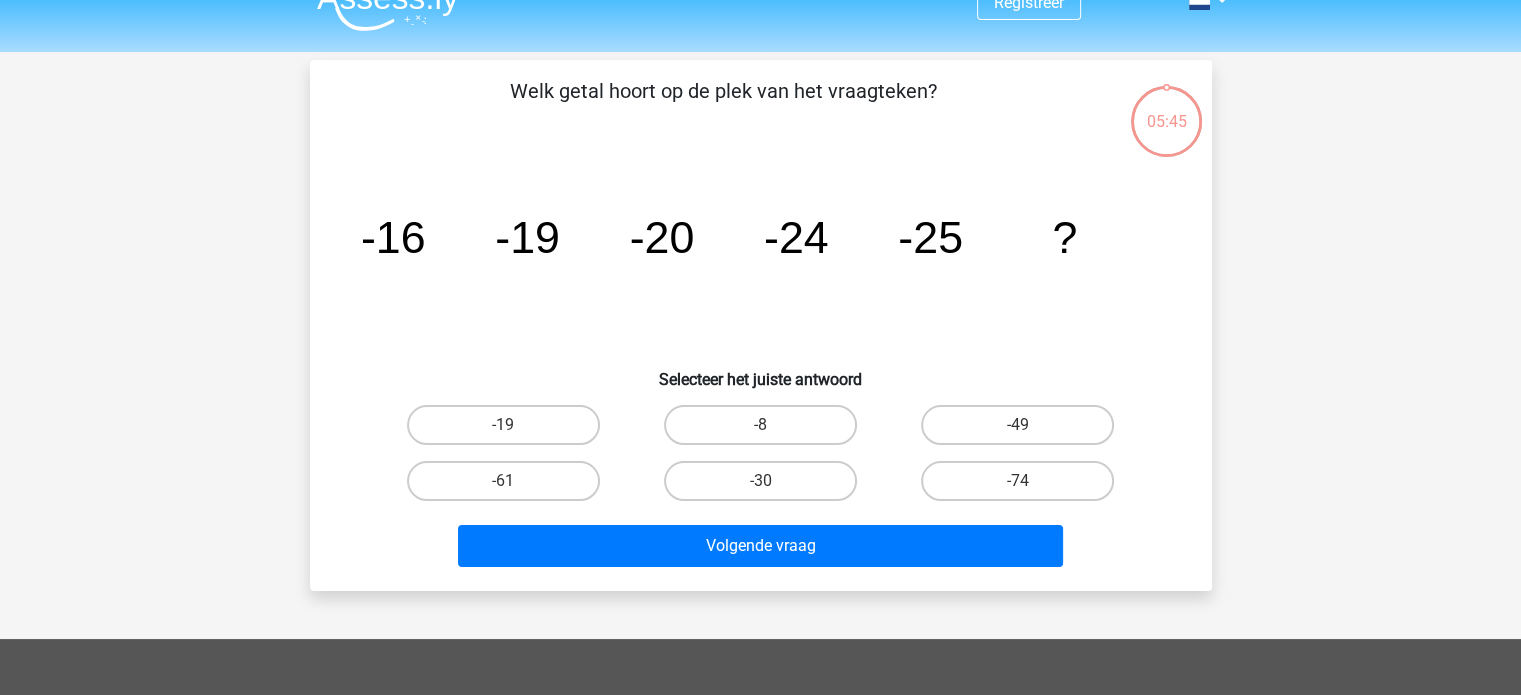 scroll, scrollTop: 0, scrollLeft: 0, axis: both 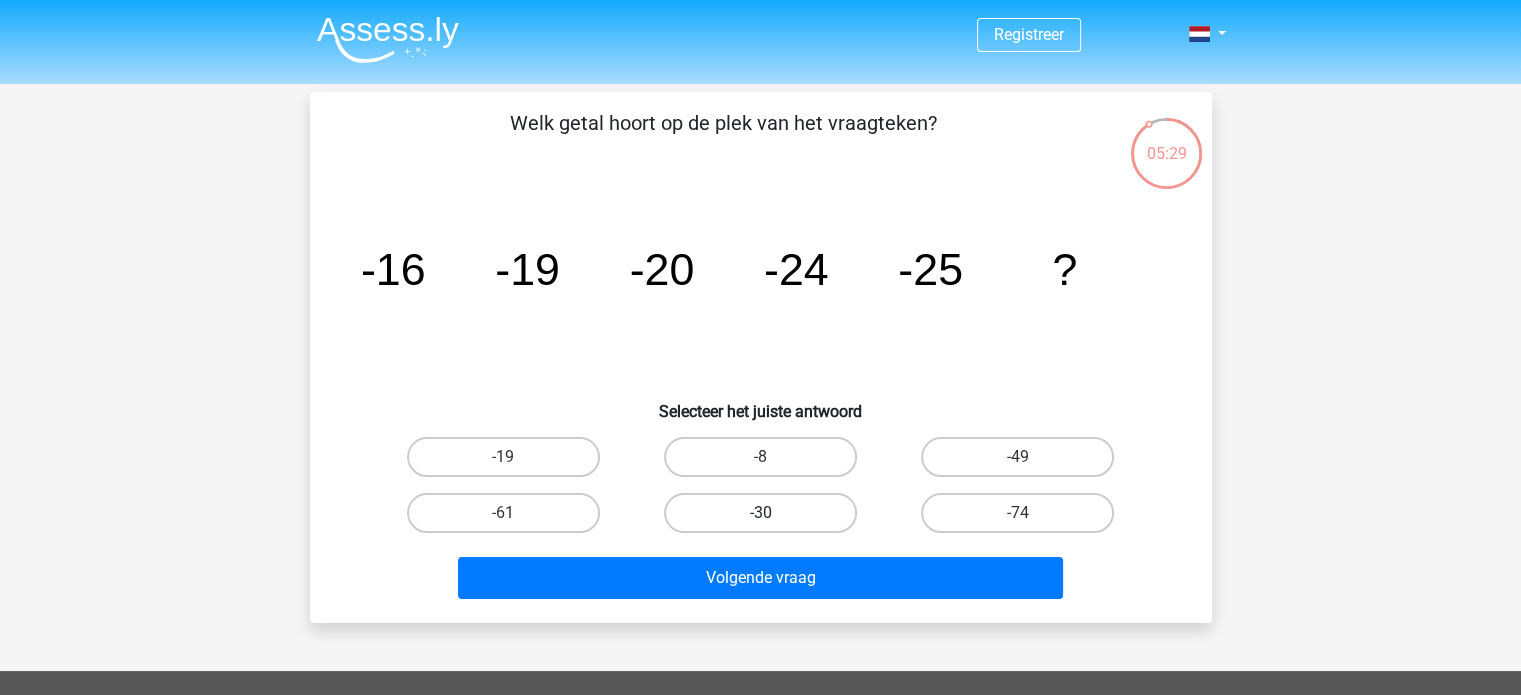 click on "-30" at bounding box center [760, 513] 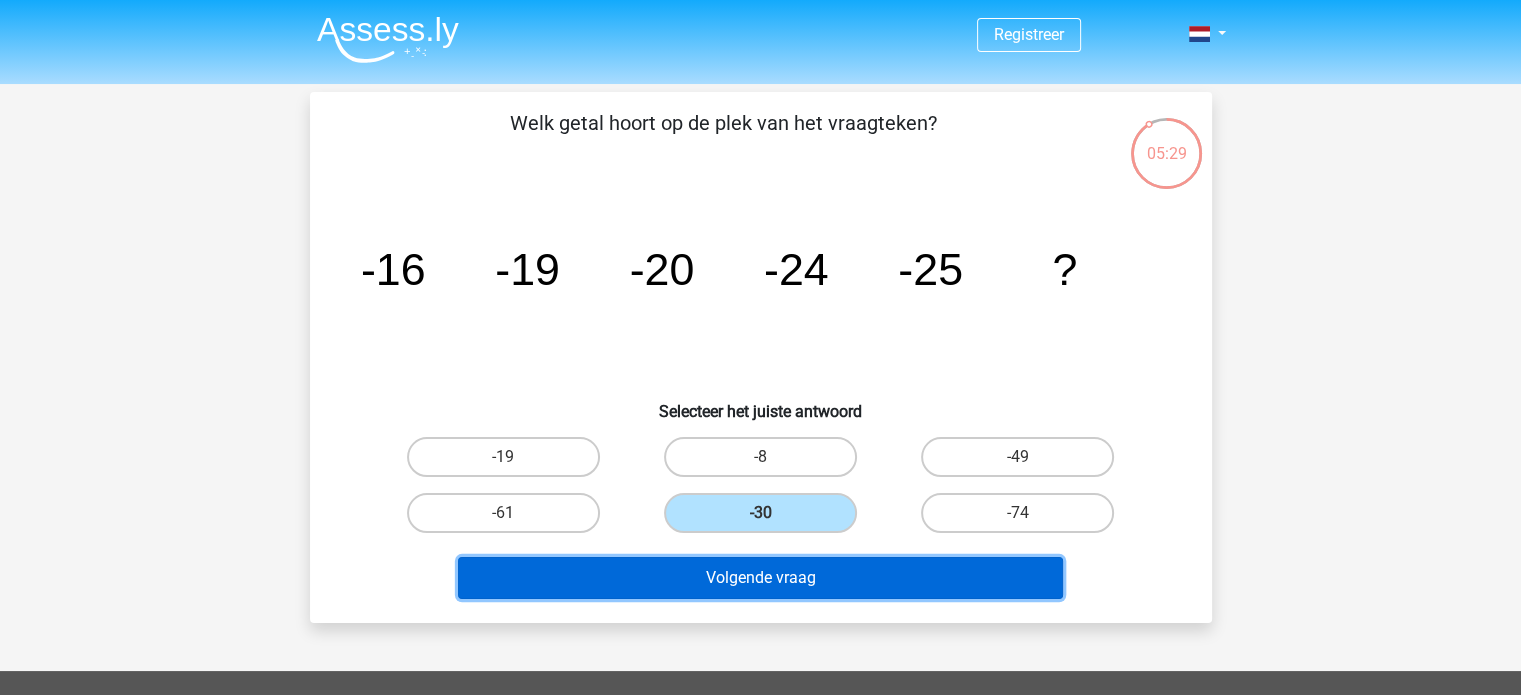 click on "Volgende vraag" at bounding box center (760, 578) 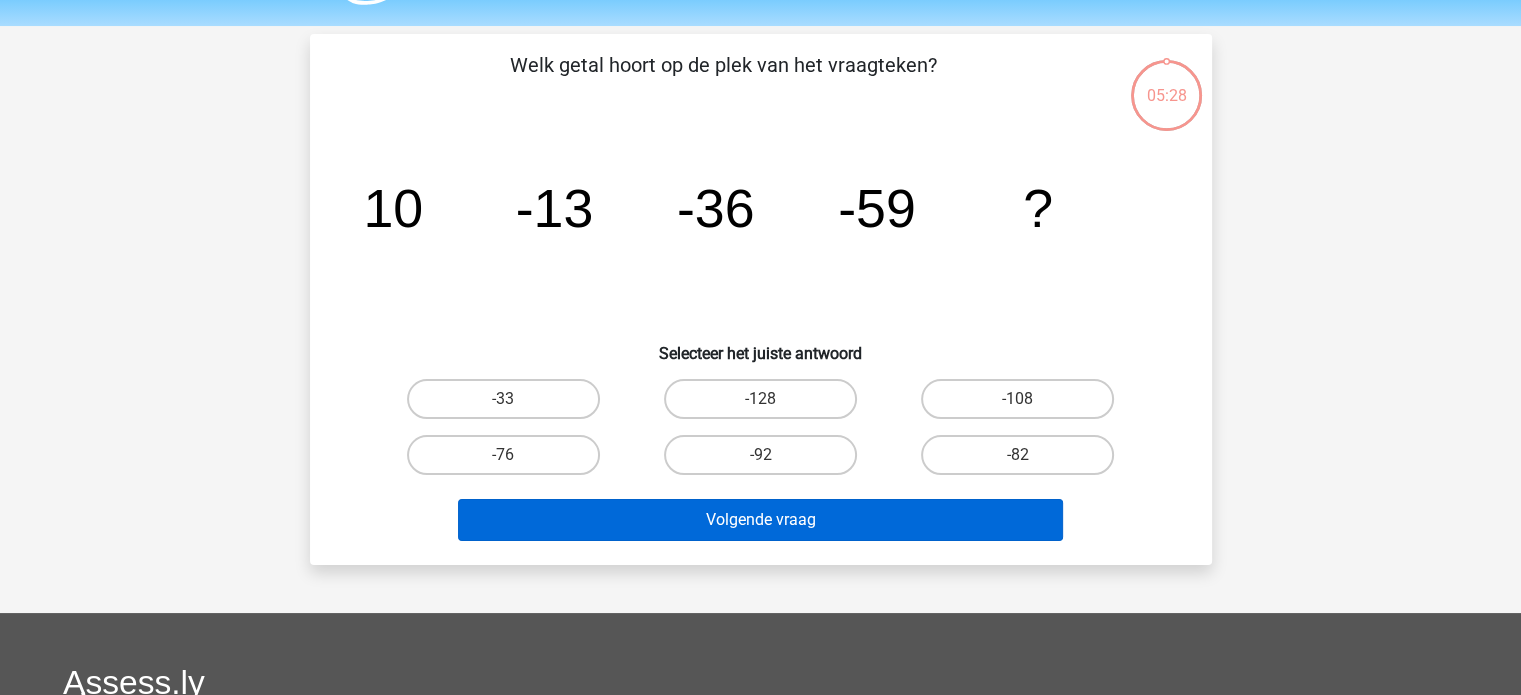 scroll, scrollTop: 0, scrollLeft: 0, axis: both 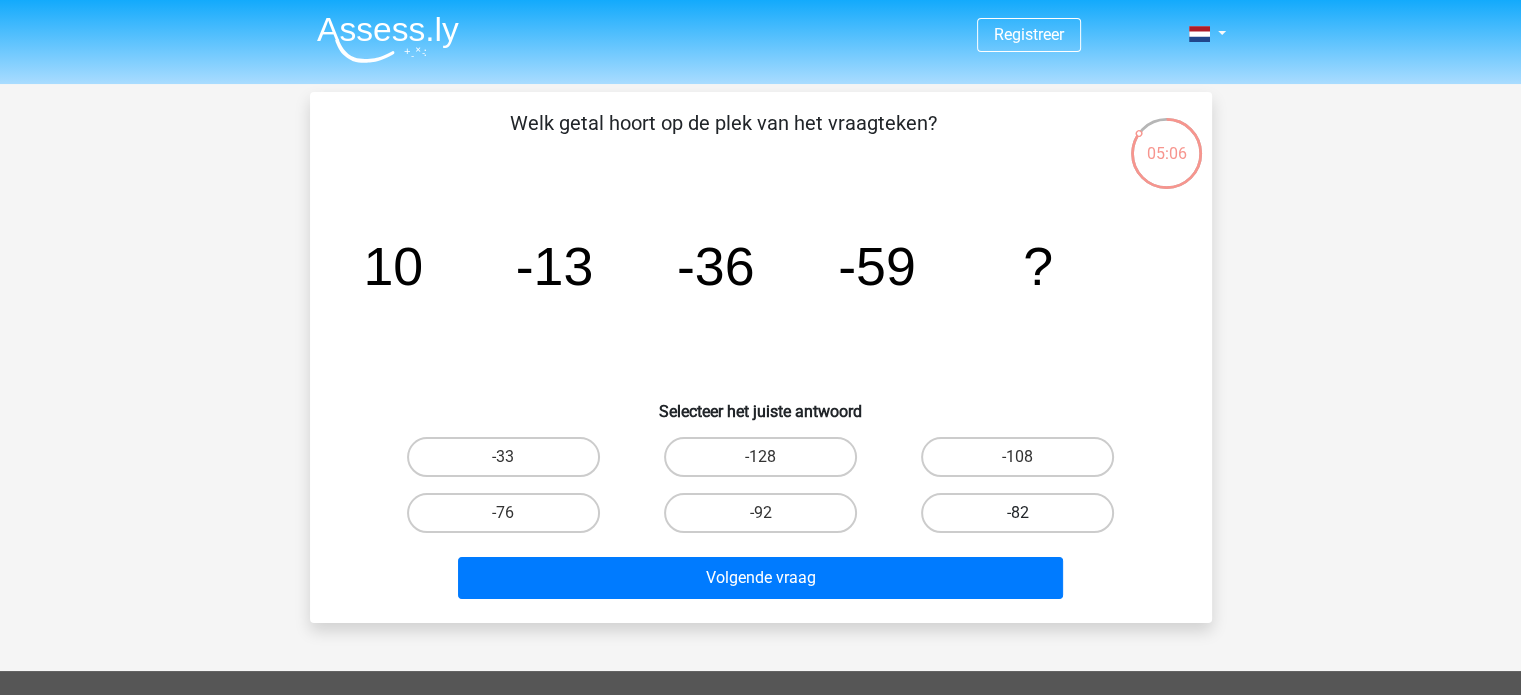 click on "-82" at bounding box center [1017, 513] 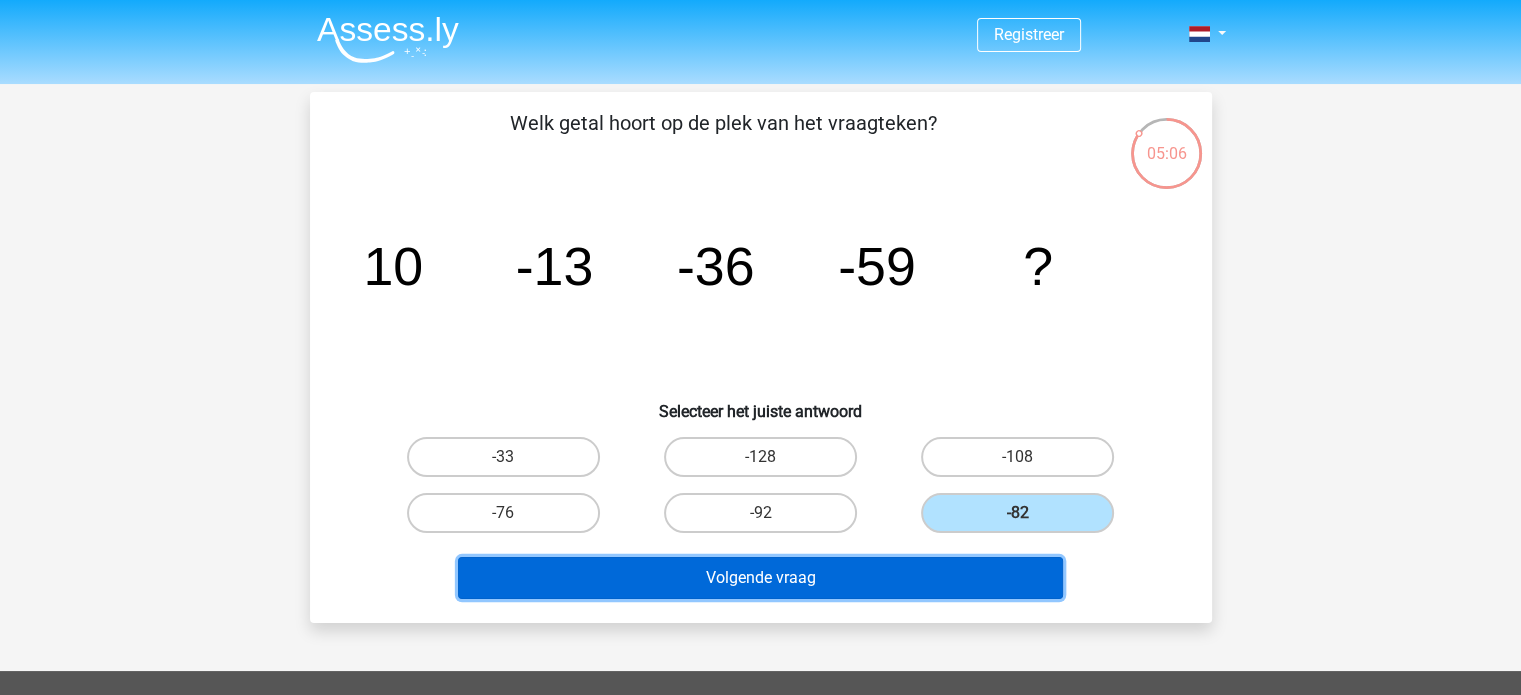 click on "Volgende vraag" at bounding box center (760, 578) 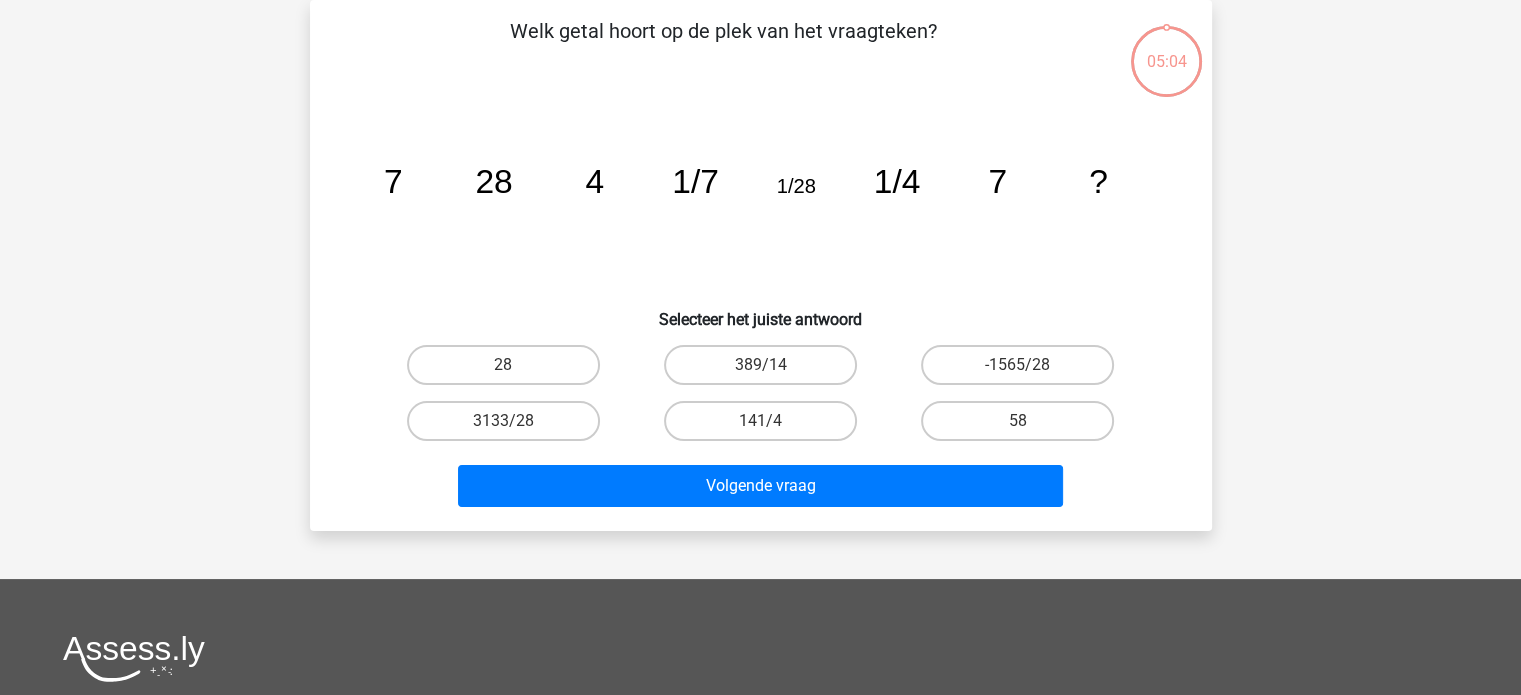 scroll, scrollTop: 0, scrollLeft: 0, axis: both 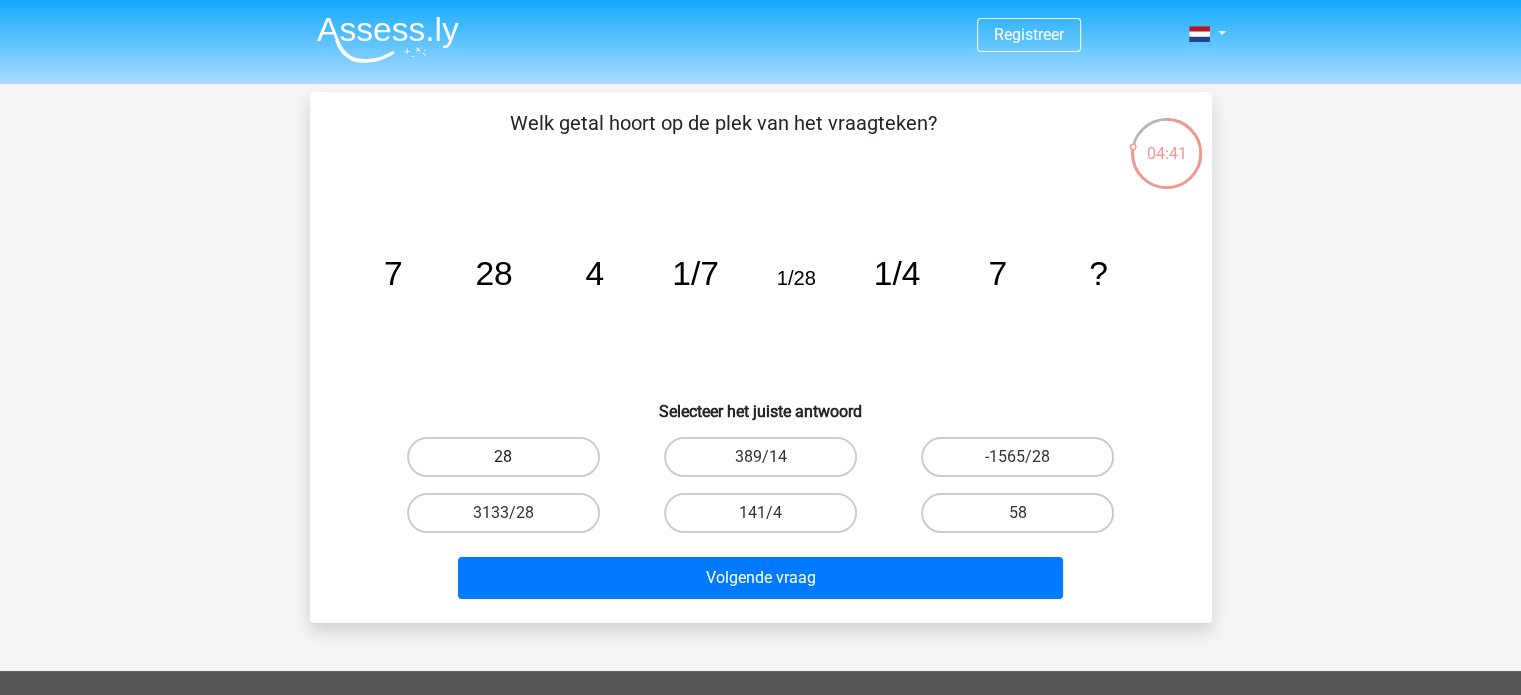 drag, startPoint x: 573, startPoint y: 457, endPoint x: 582, endPoint y: 471, distance: 16.643316 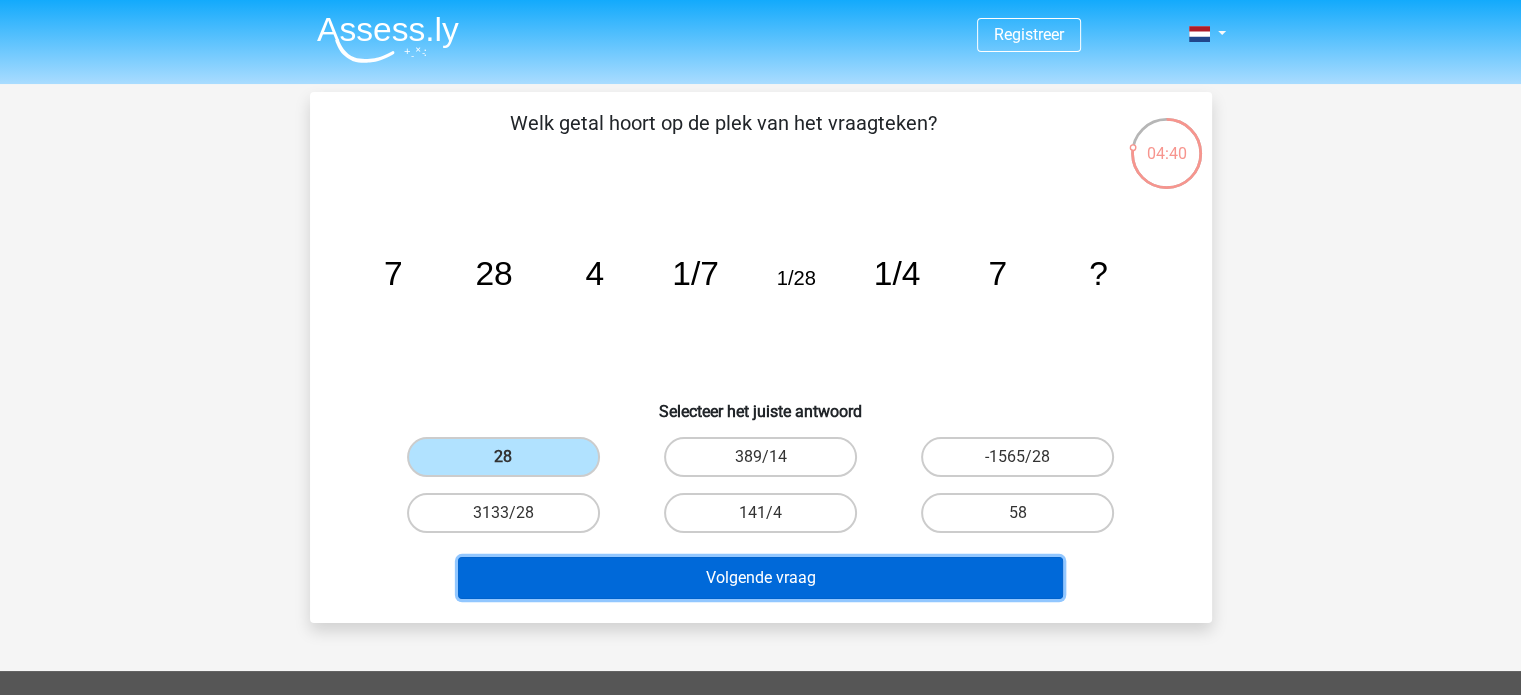 click on "Volgende vraag" at bounding box center (760, 578) 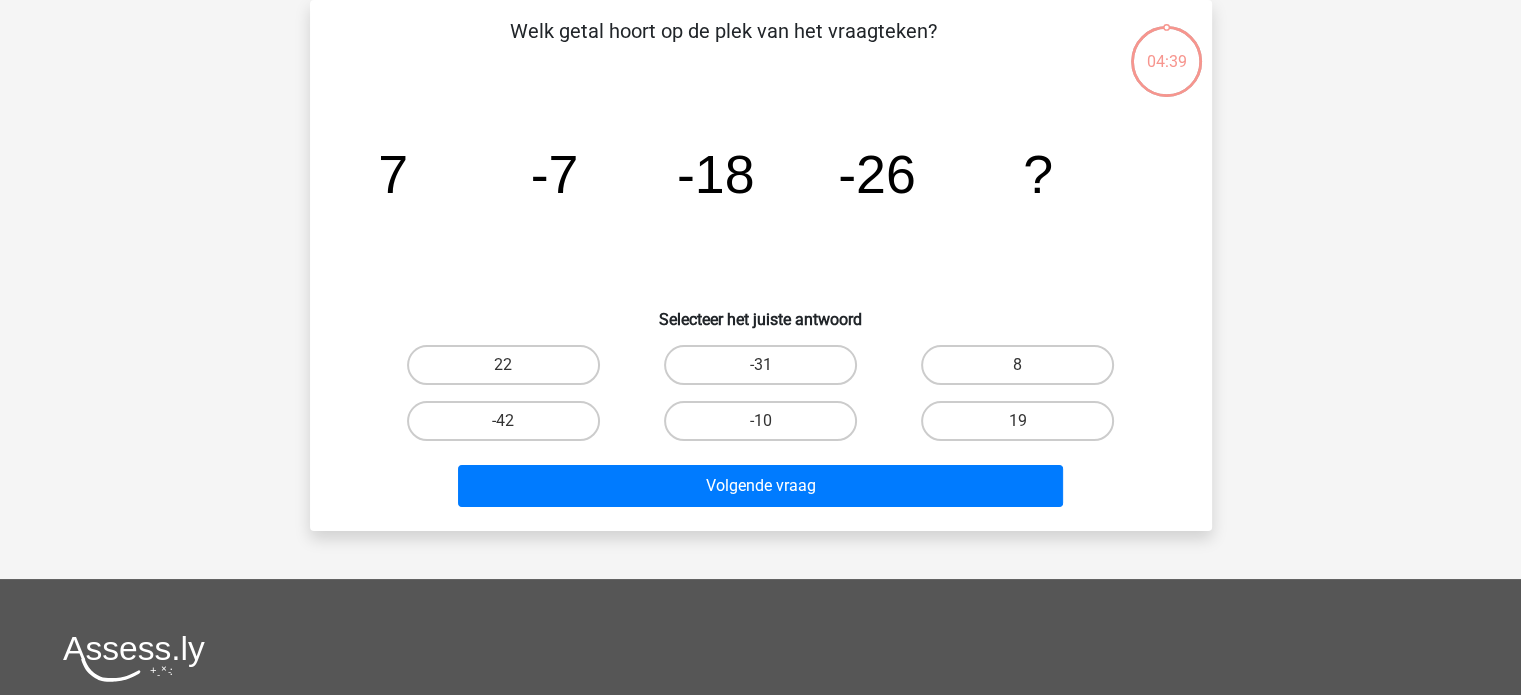 scroll, scrollTop: 0, scrollLeft: 0, axis: both 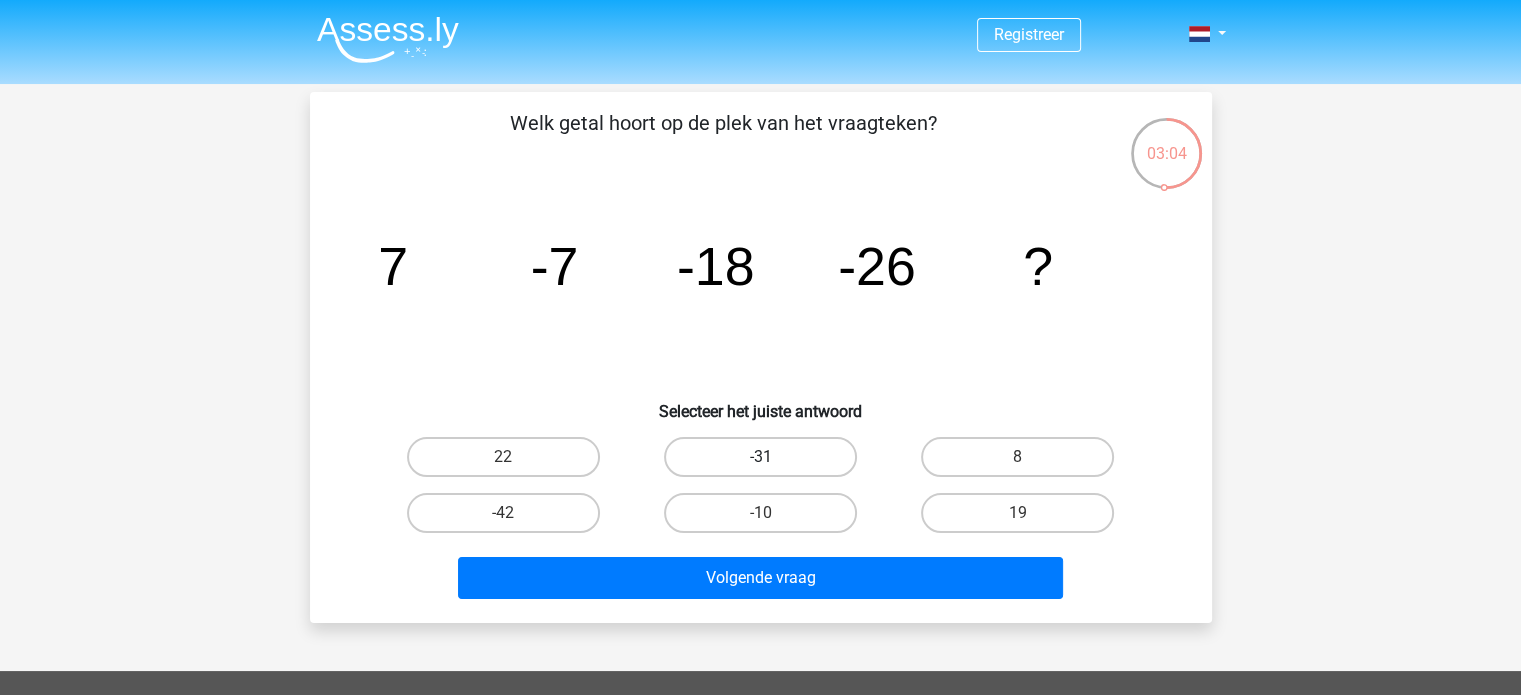 click on "-31" at bounding box center (760, 457) 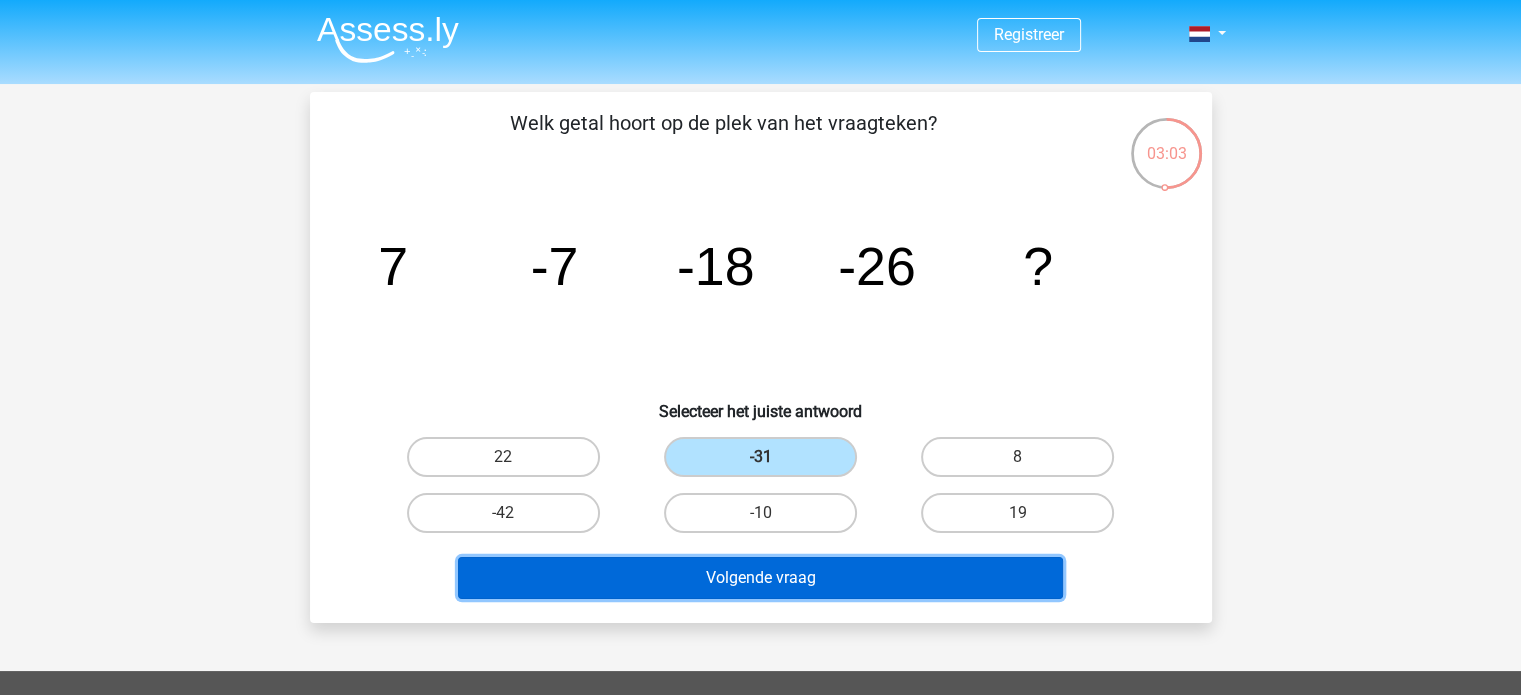 click on "Volgende vraag" at bounding box center [760, 578] 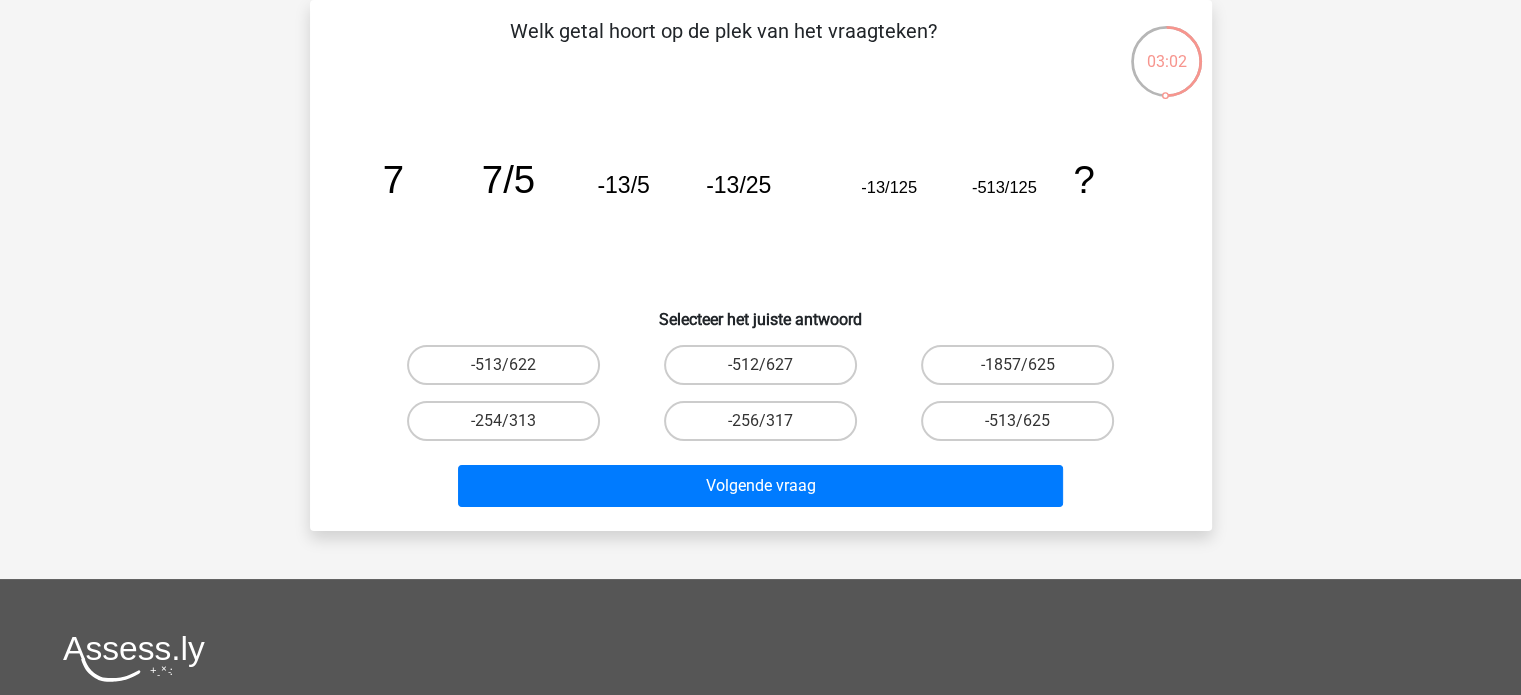 scroll, scrollTop: 0, scrollLeft: 0, axis: both 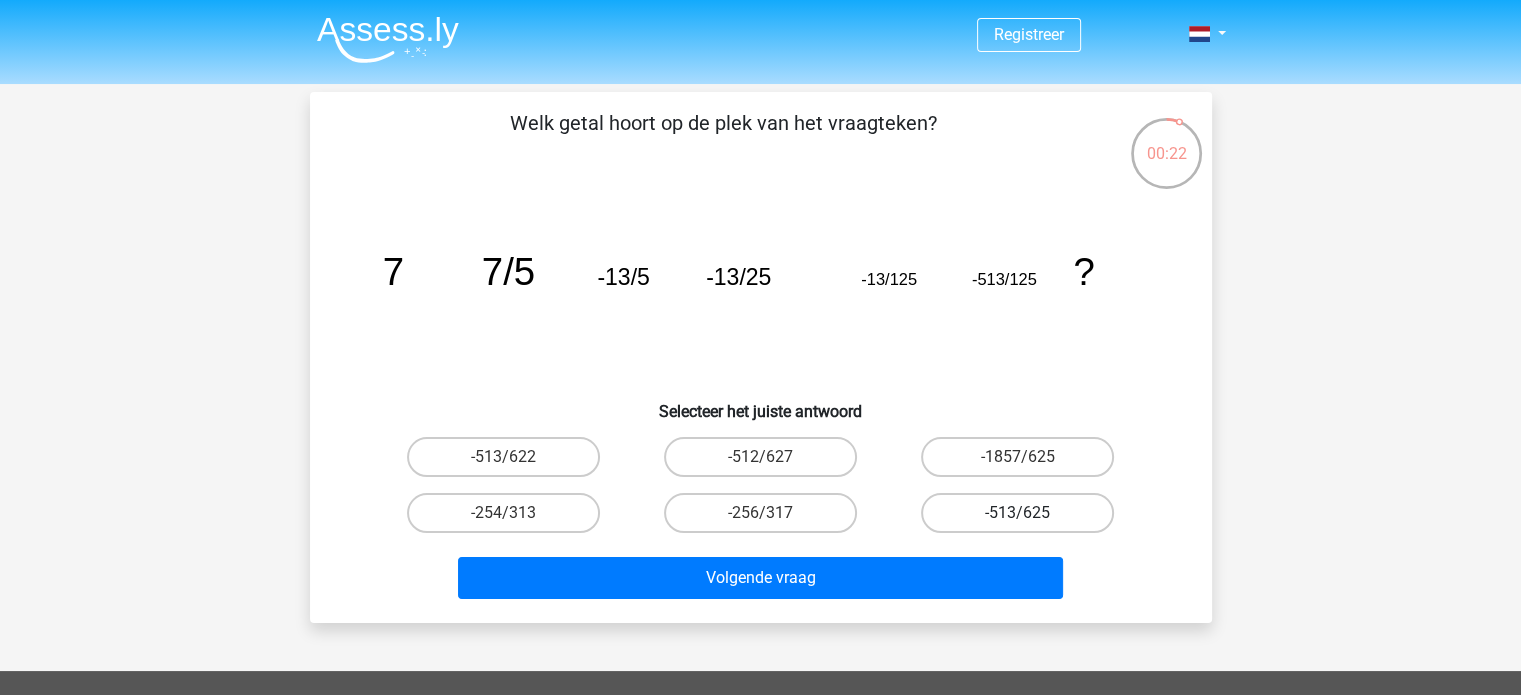 click on "-513/625" at bounding box center (1017, 513) 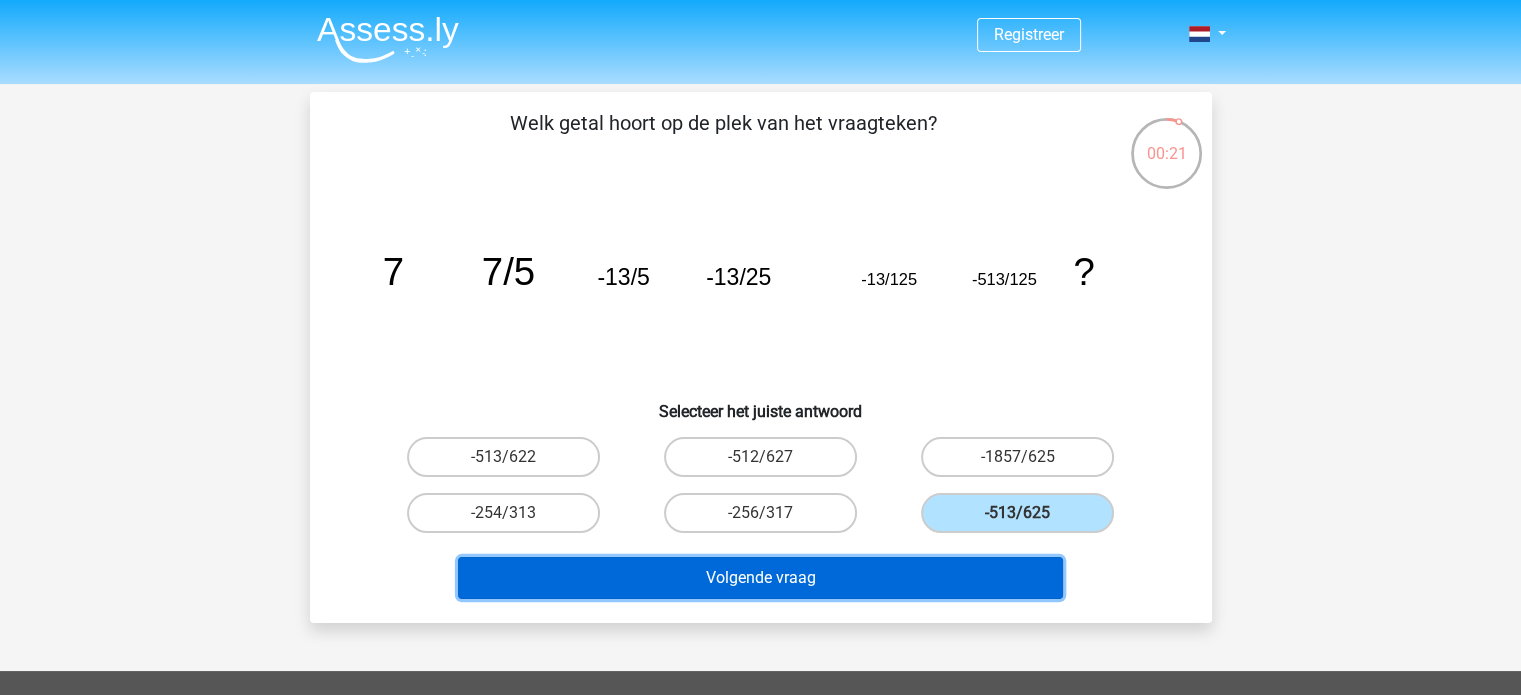 click on "Volgende vraag" at bounding box center (760, 578) 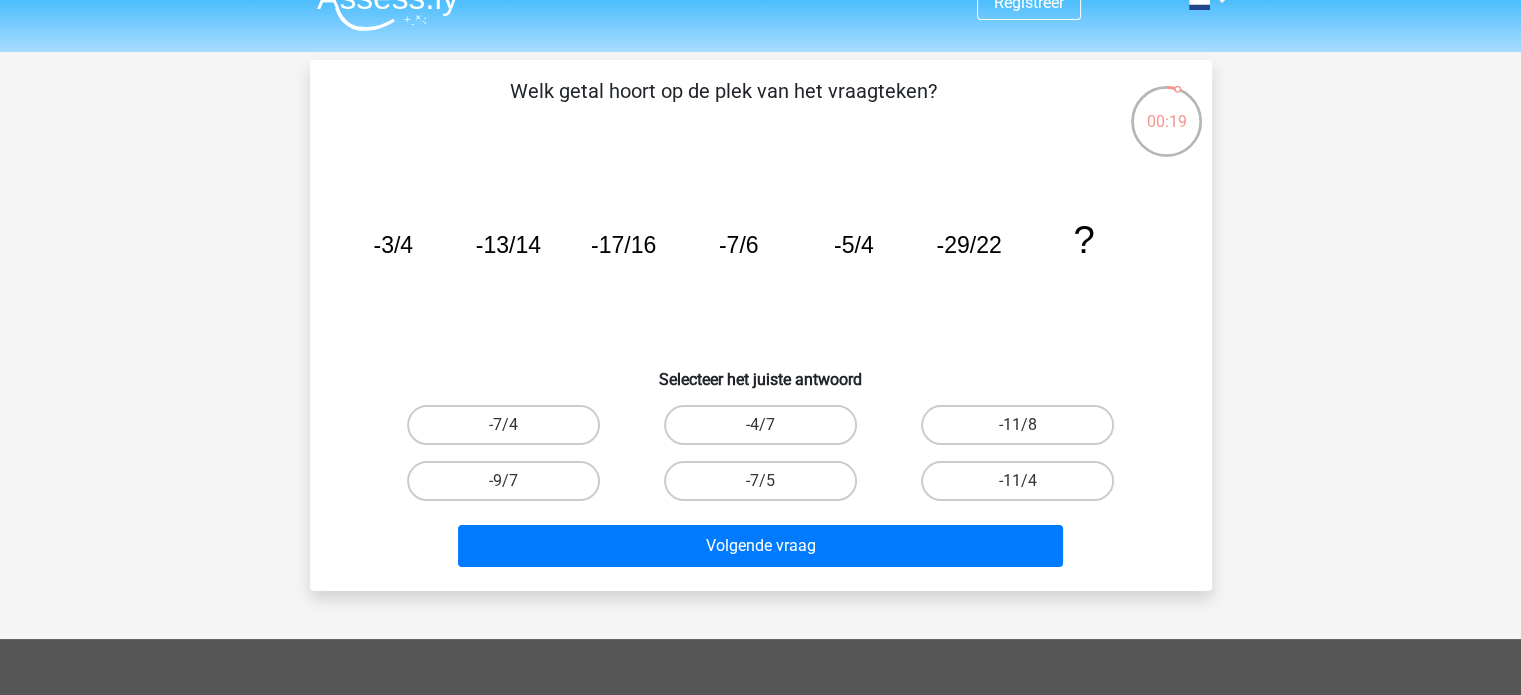 scroll, scrollTop: 0, scrollLeft: 0, axis: both 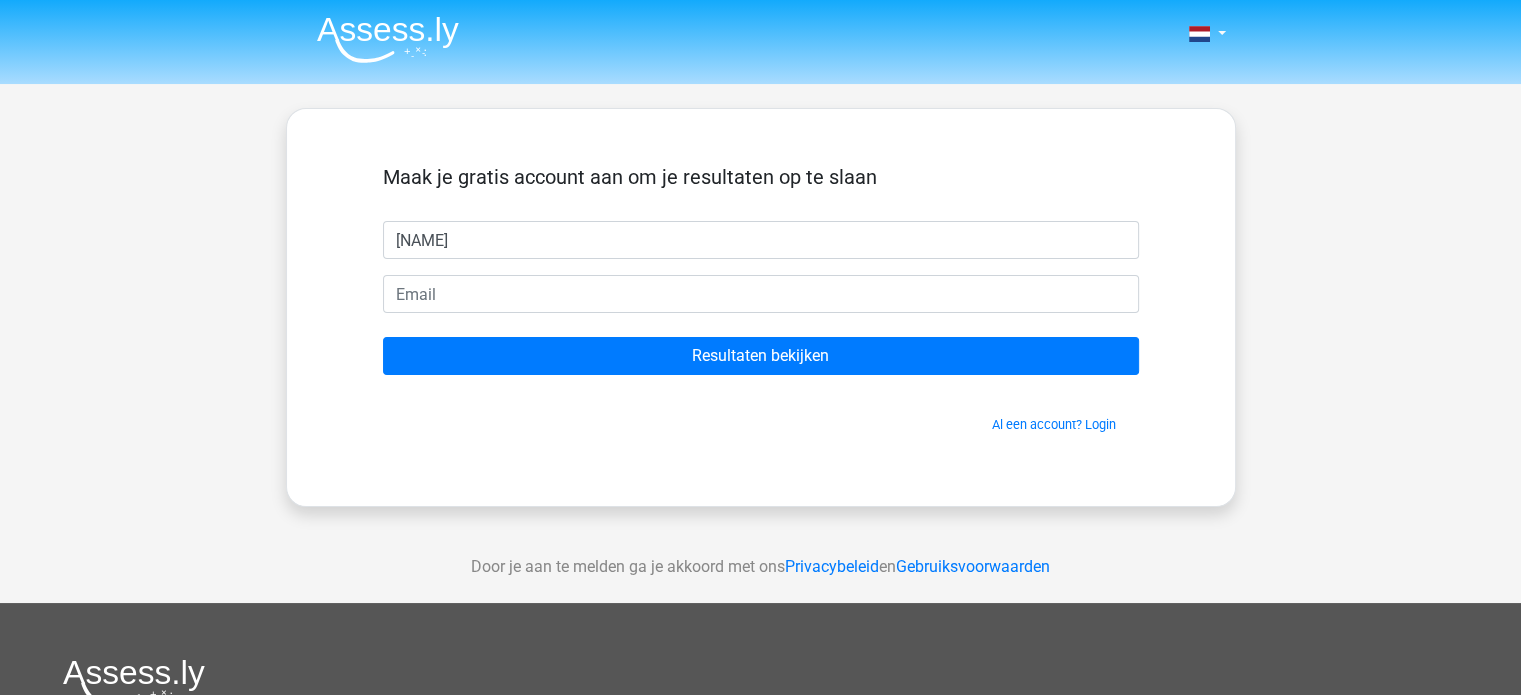 type on "[NAME]" 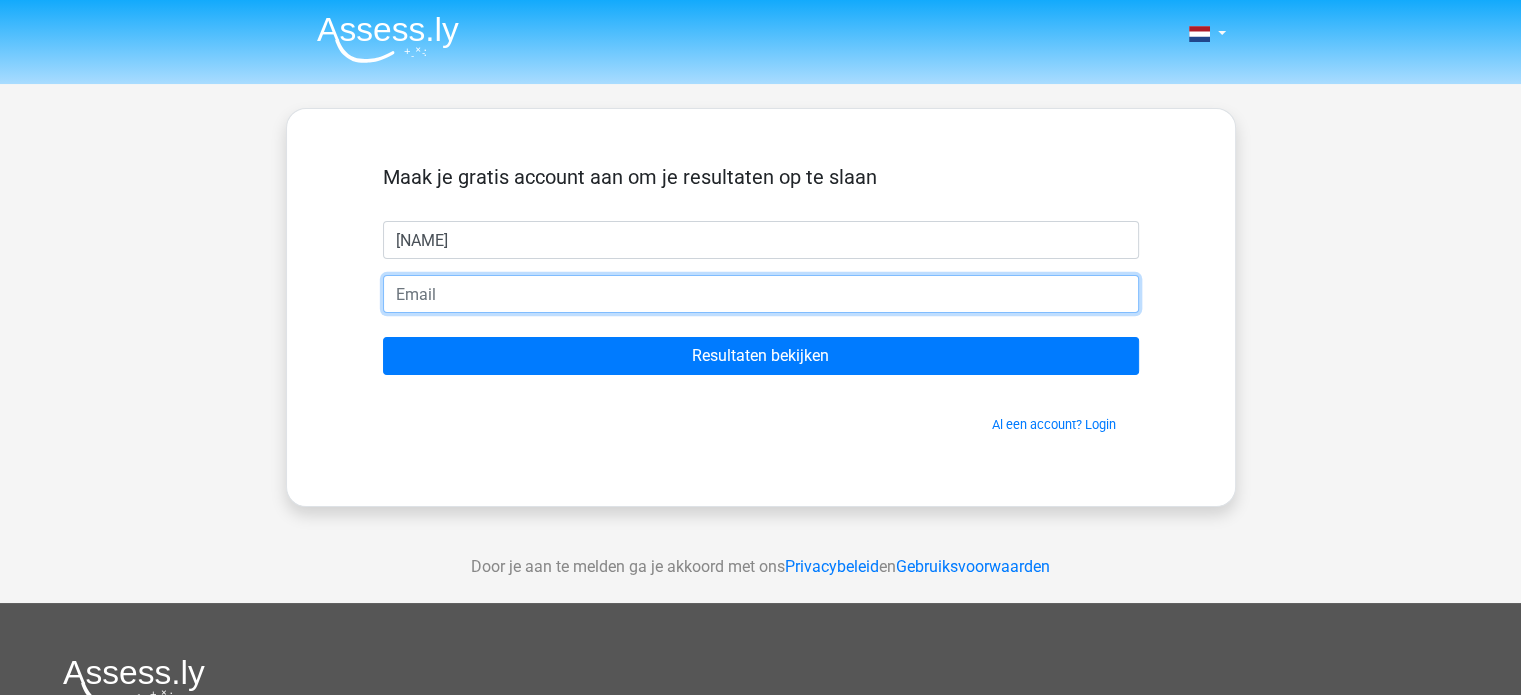 click at bounding box center (761, 294) 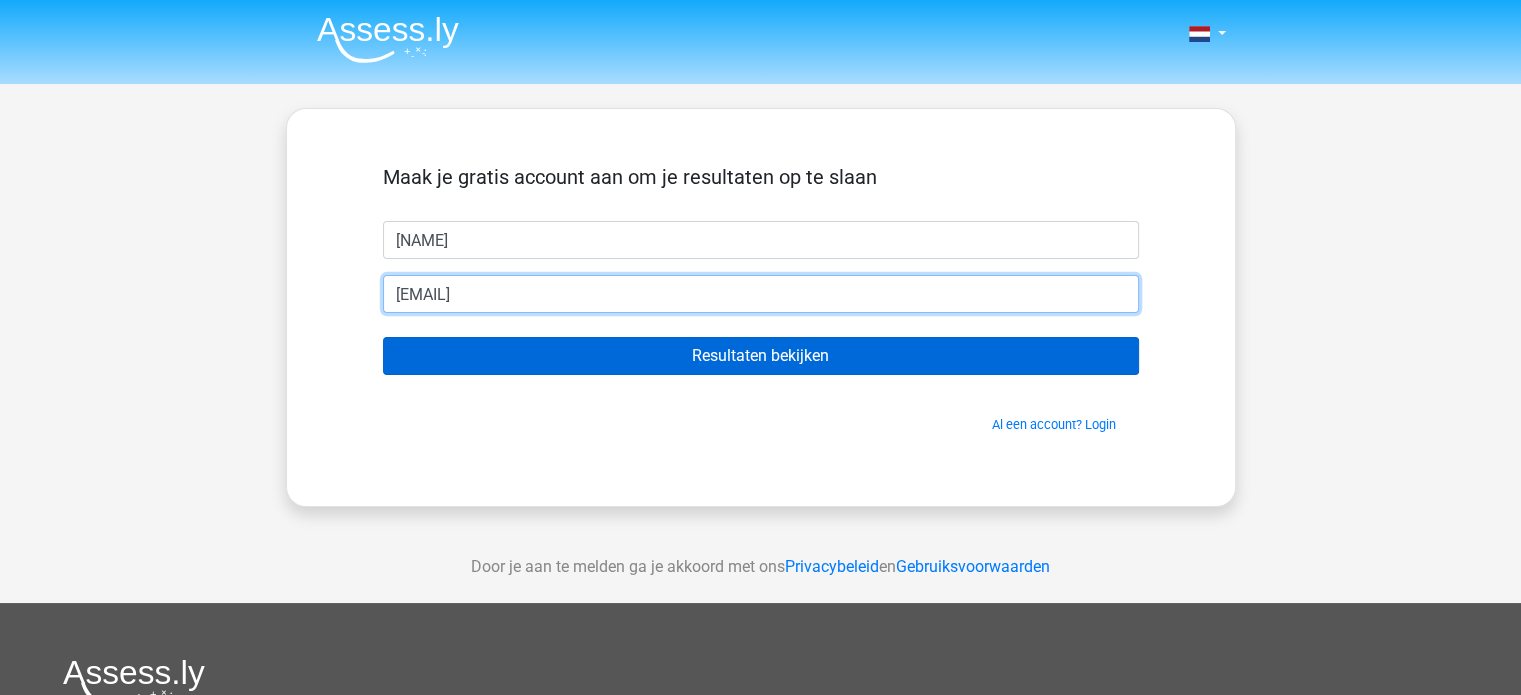 type on "christiancorstanje@gmail.com" 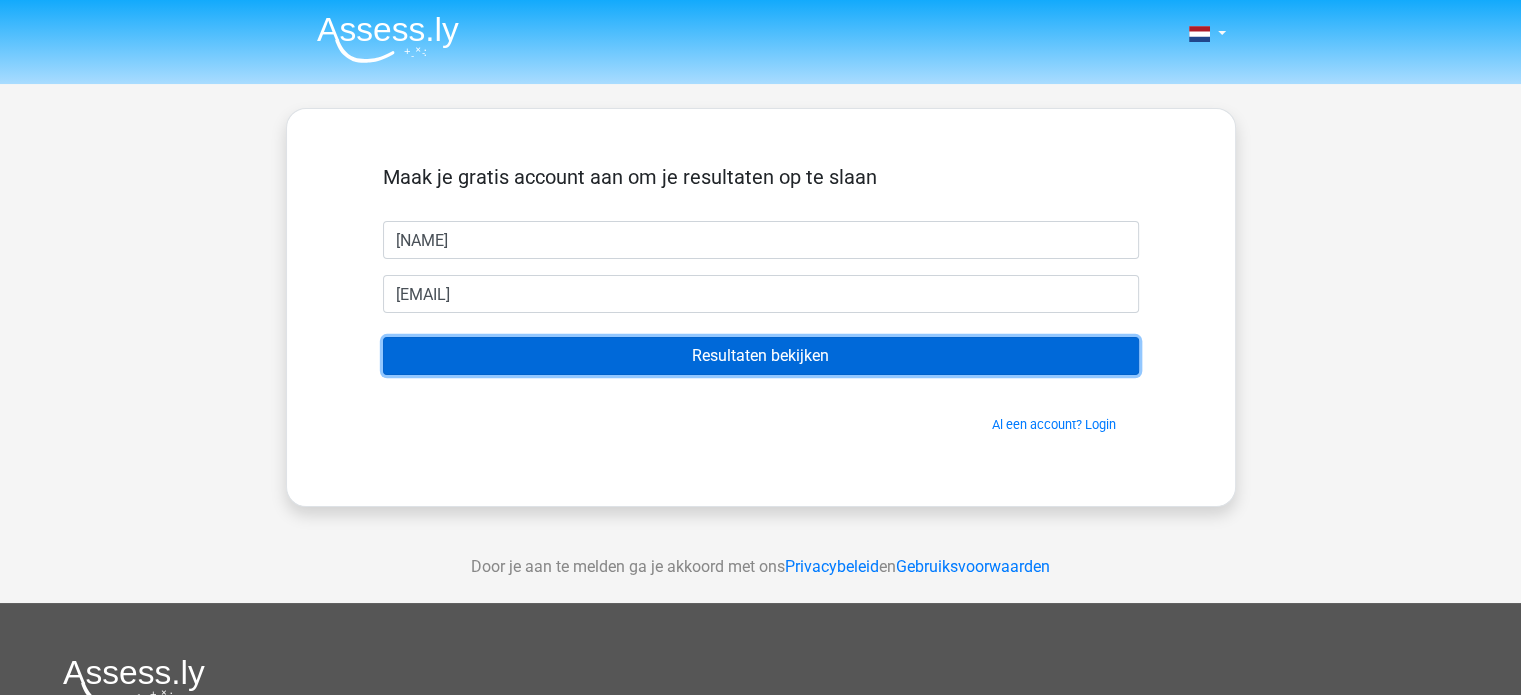 click on "Resultaten bekijken" at bounding box center [761, 356] 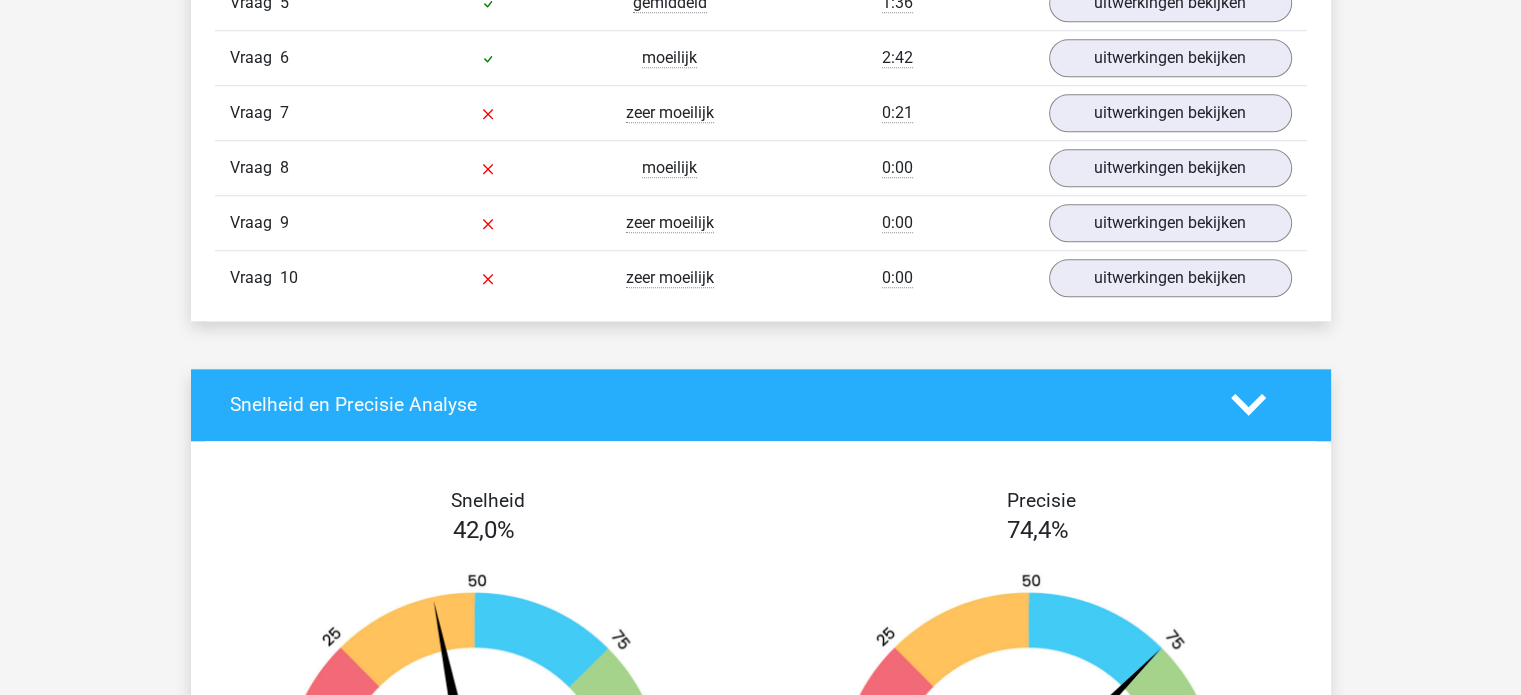 scroll, scrollTop: 1800, scrollLeft: 0, axis: vertical 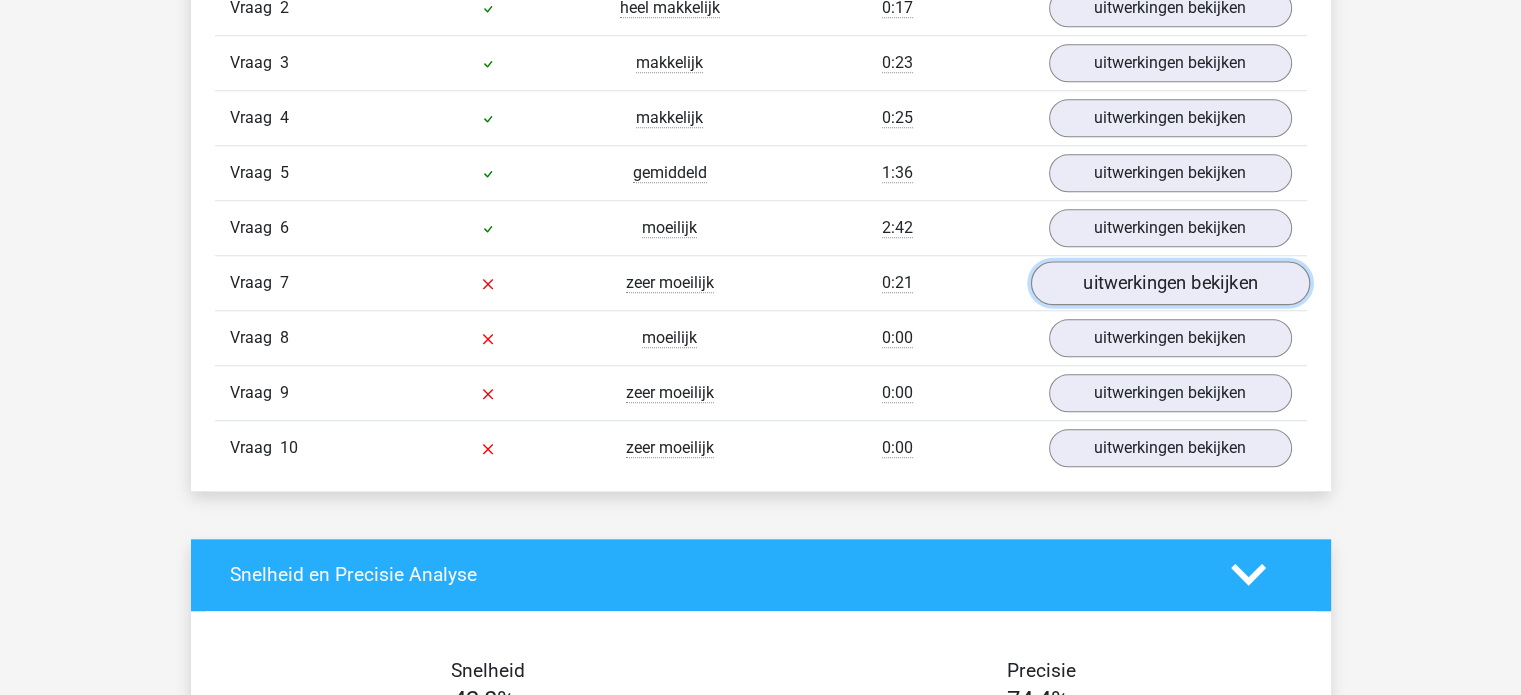 click on "uitwerkingen bekijken" at bounding box center [1169, 283] 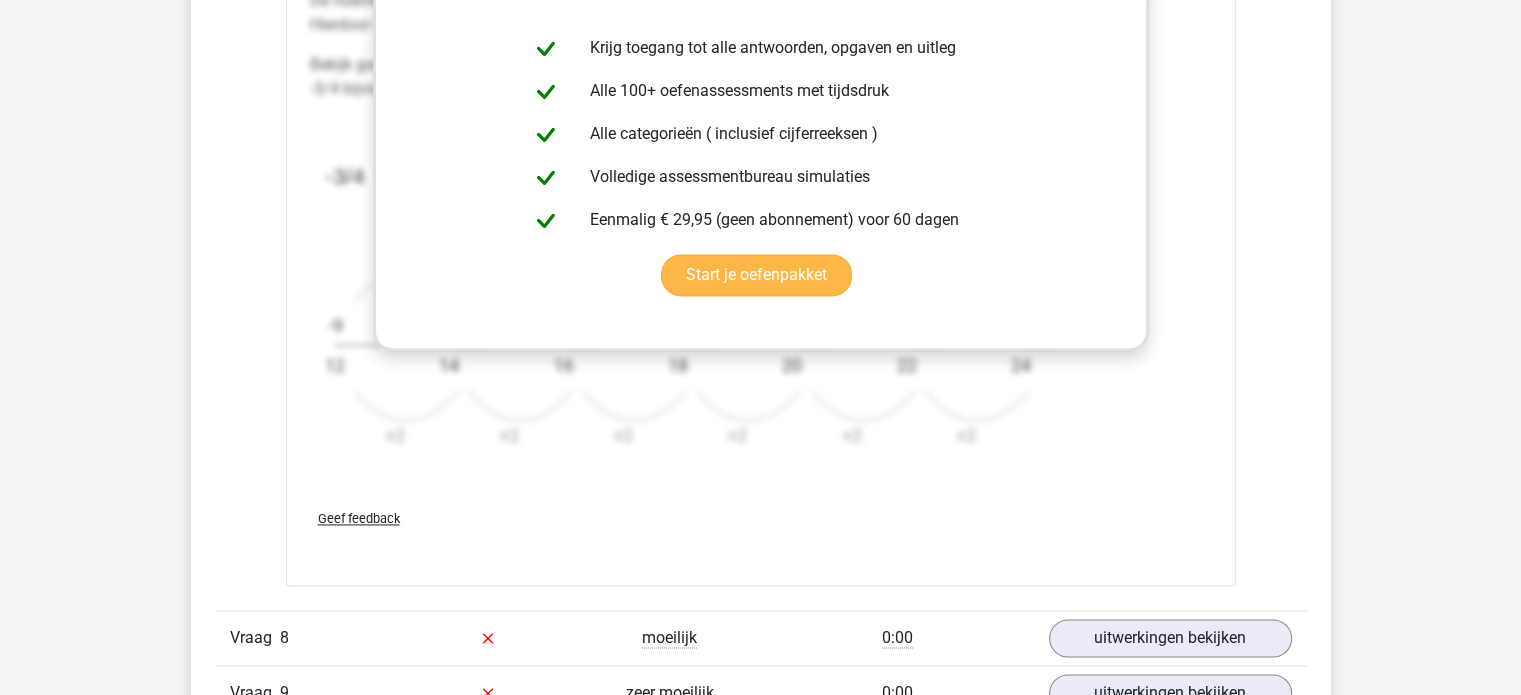 scroll, scrollTop: 2900, scrollLeft: 0, axis: vertical 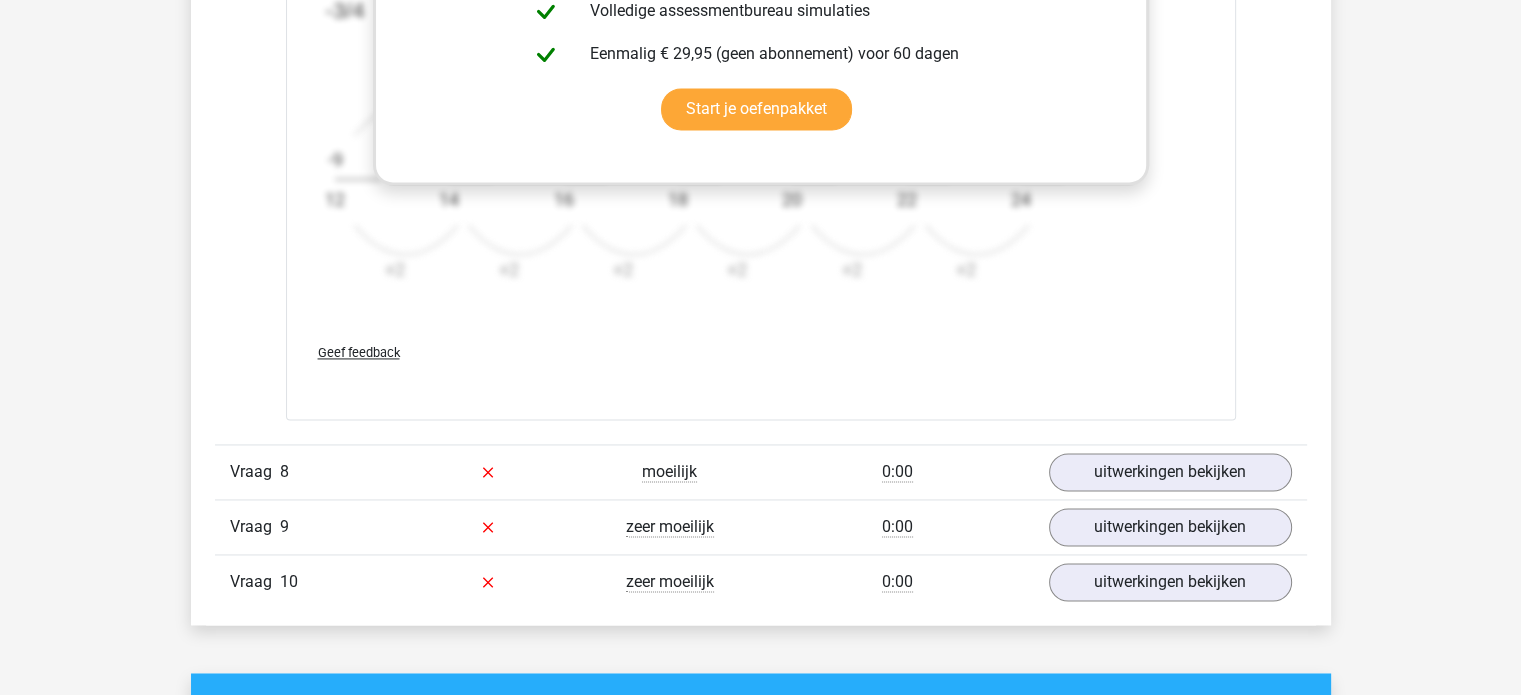 click on "Geef feedback" at bounding box center (359, 352) 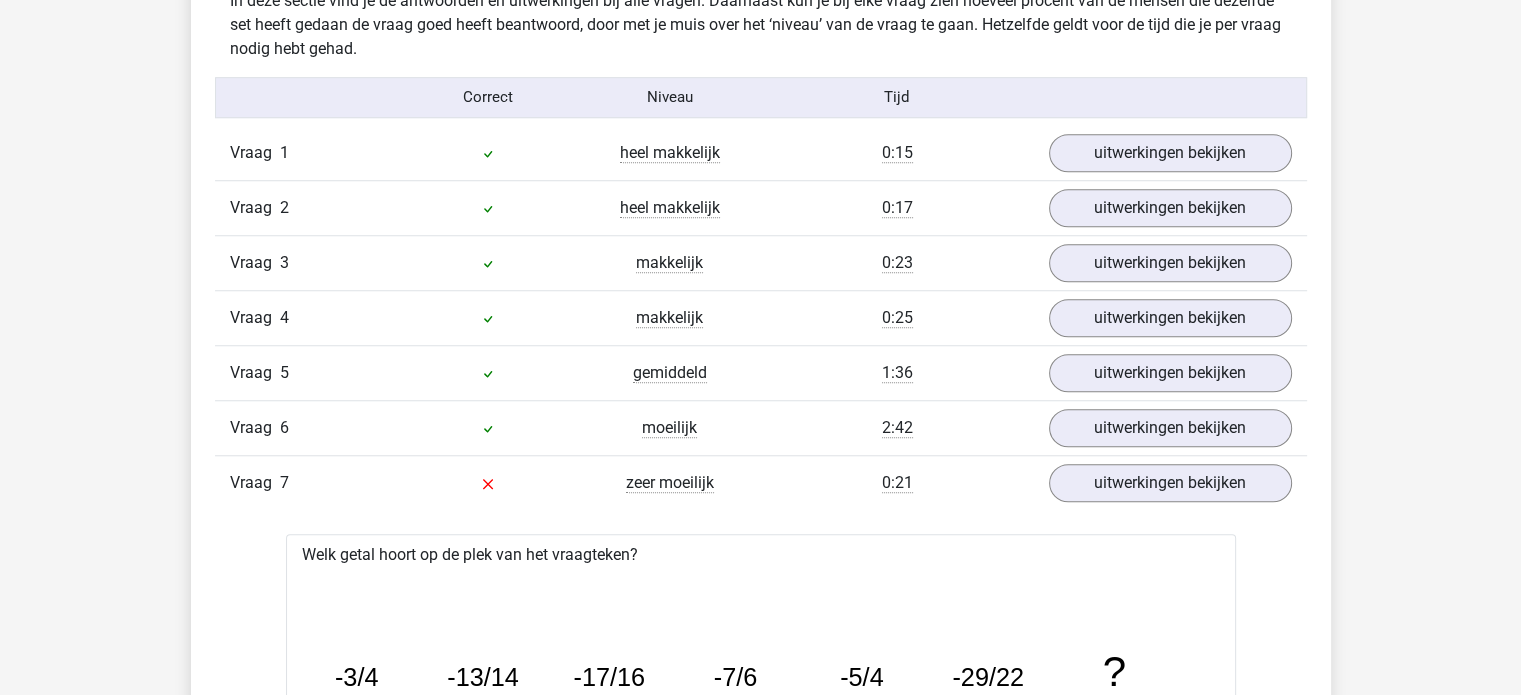 scroll, scrollTop: 1500, scrollLeft: 0, axis: vertical 